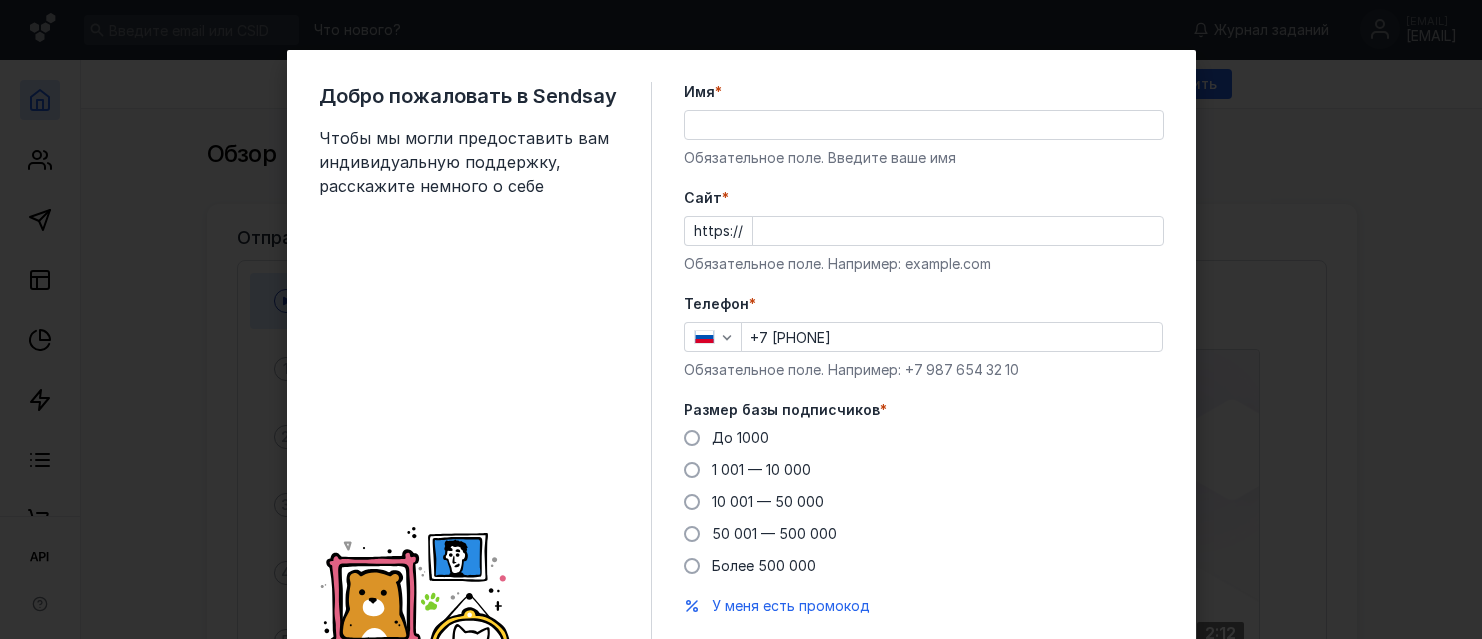 scroll, scrollTop: 0, scrollLeft: 0, axis: both 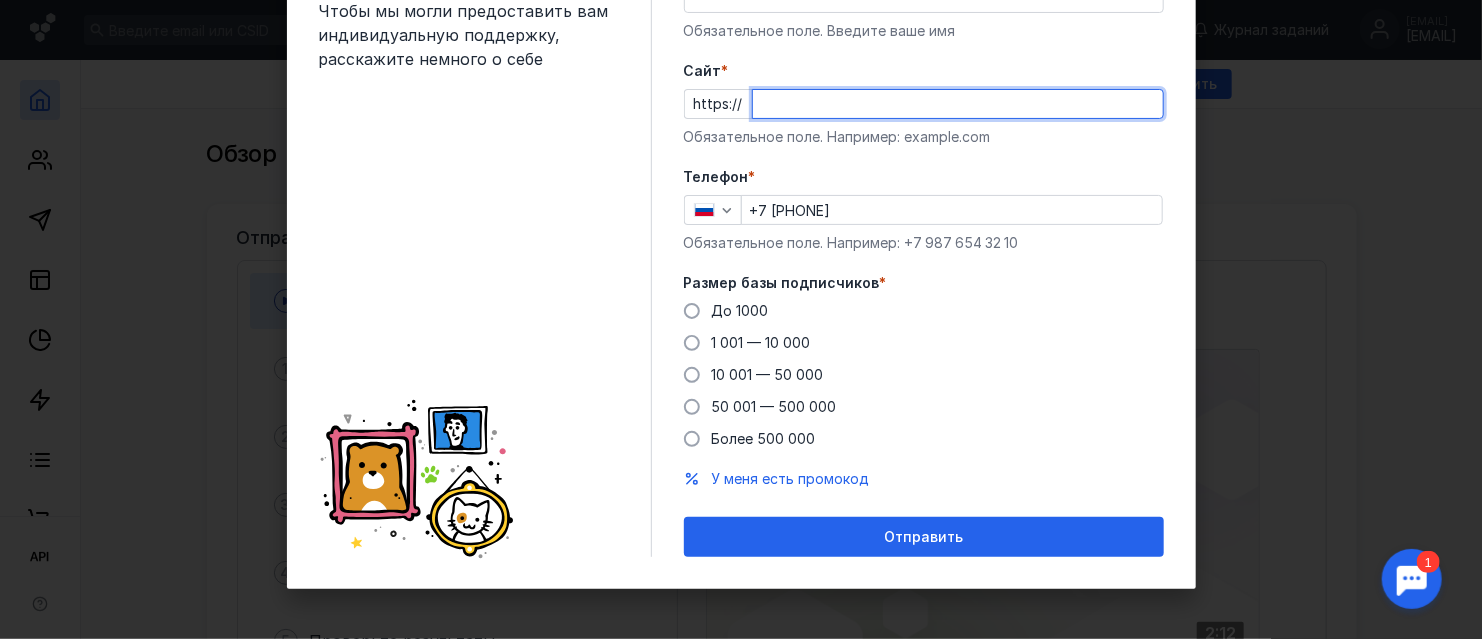 paste on "[DOMAIN]" 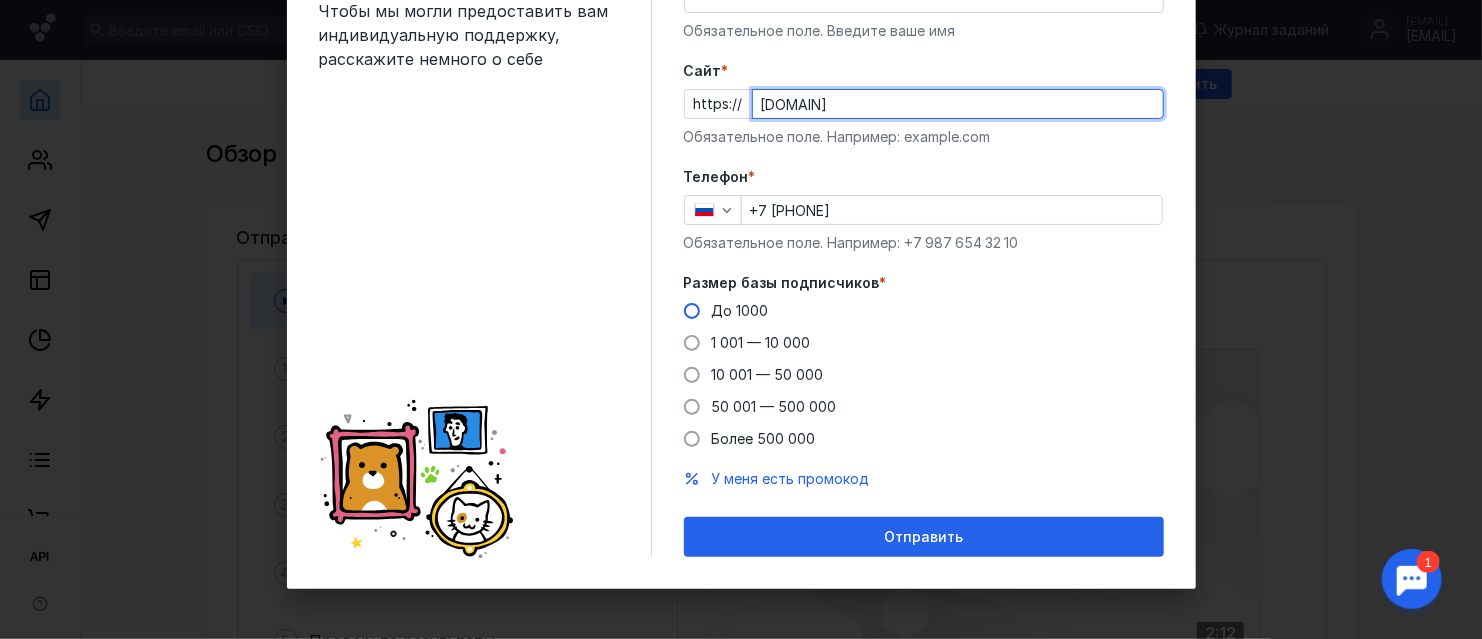 type on "[DOMAIN]" 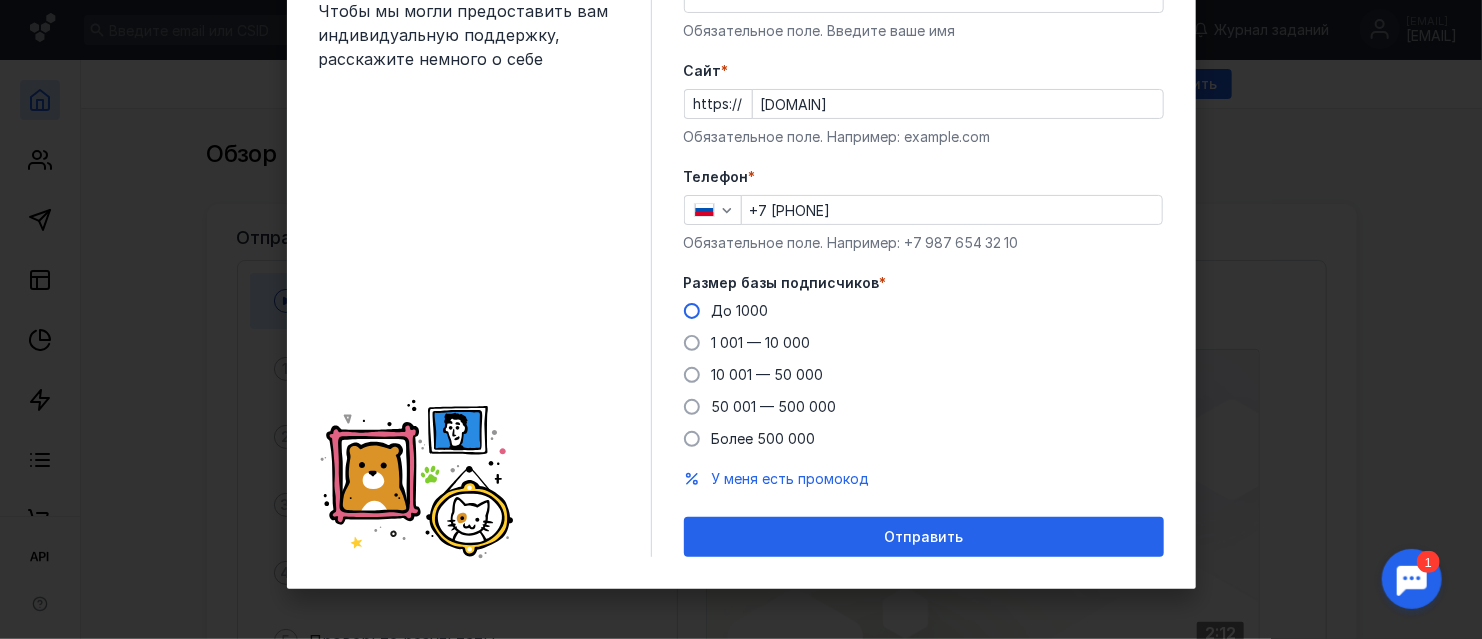 click at bounding box center [692, 311] 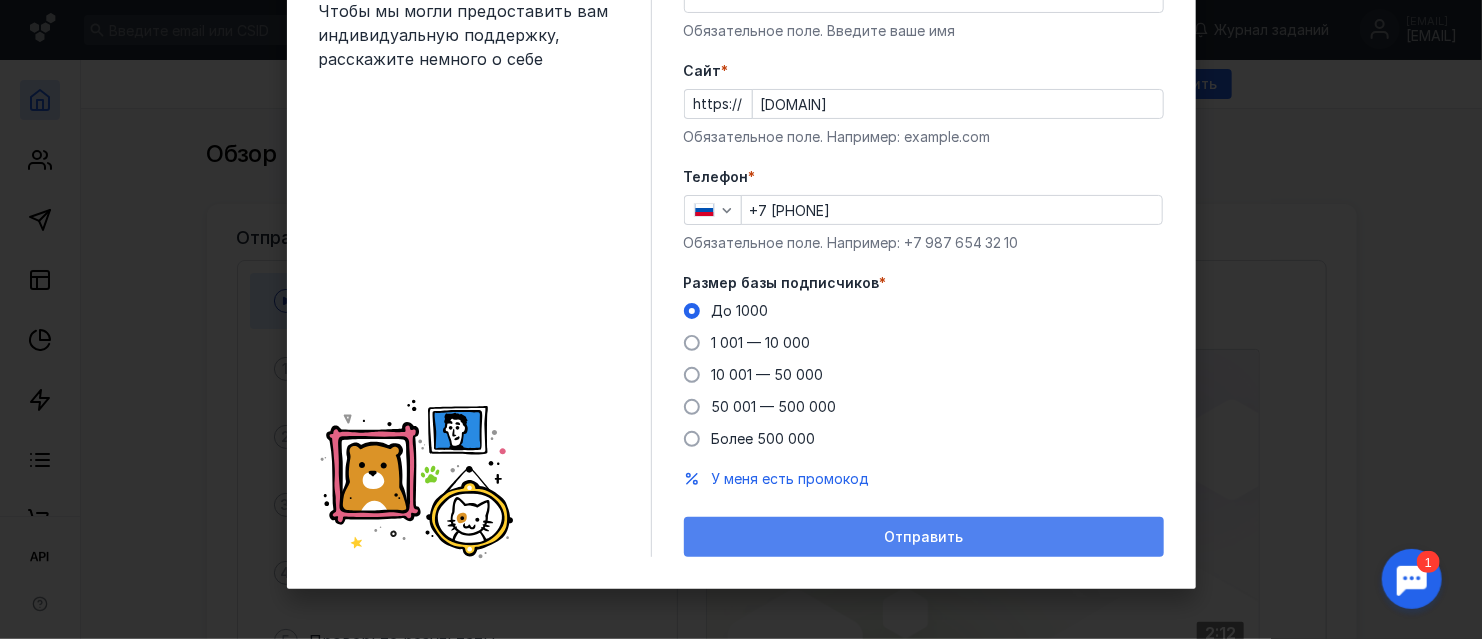 click on "Отправить" at bounding box center (924, 537) 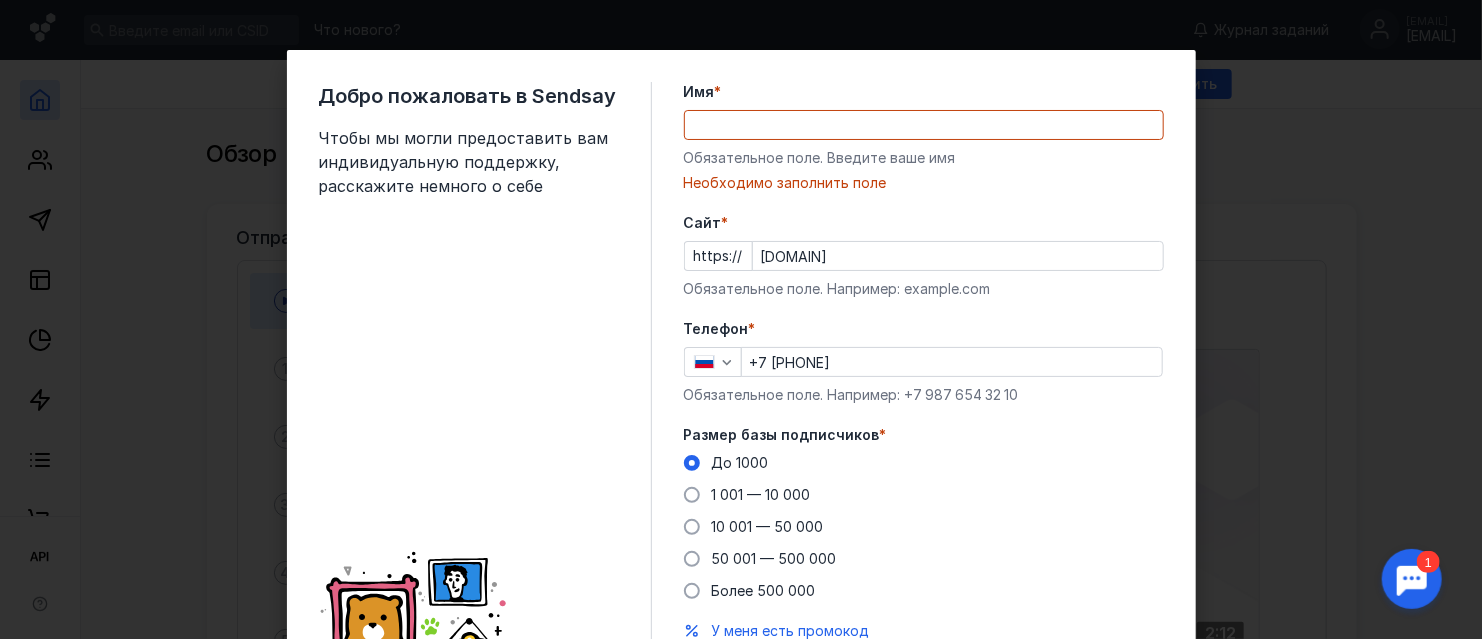 scroll, scrollTop: 0, scrollLeft: 0, axis: both 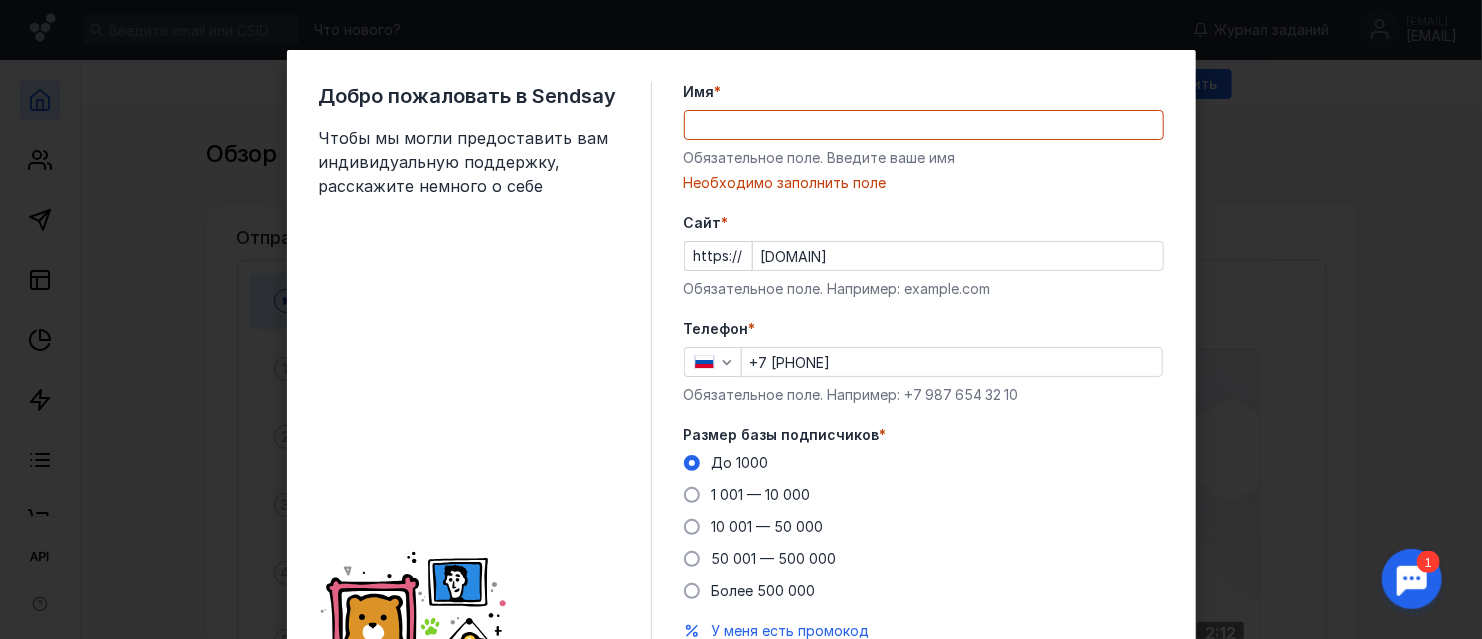 click on "Имя  *" at bounding box center [924, 125] 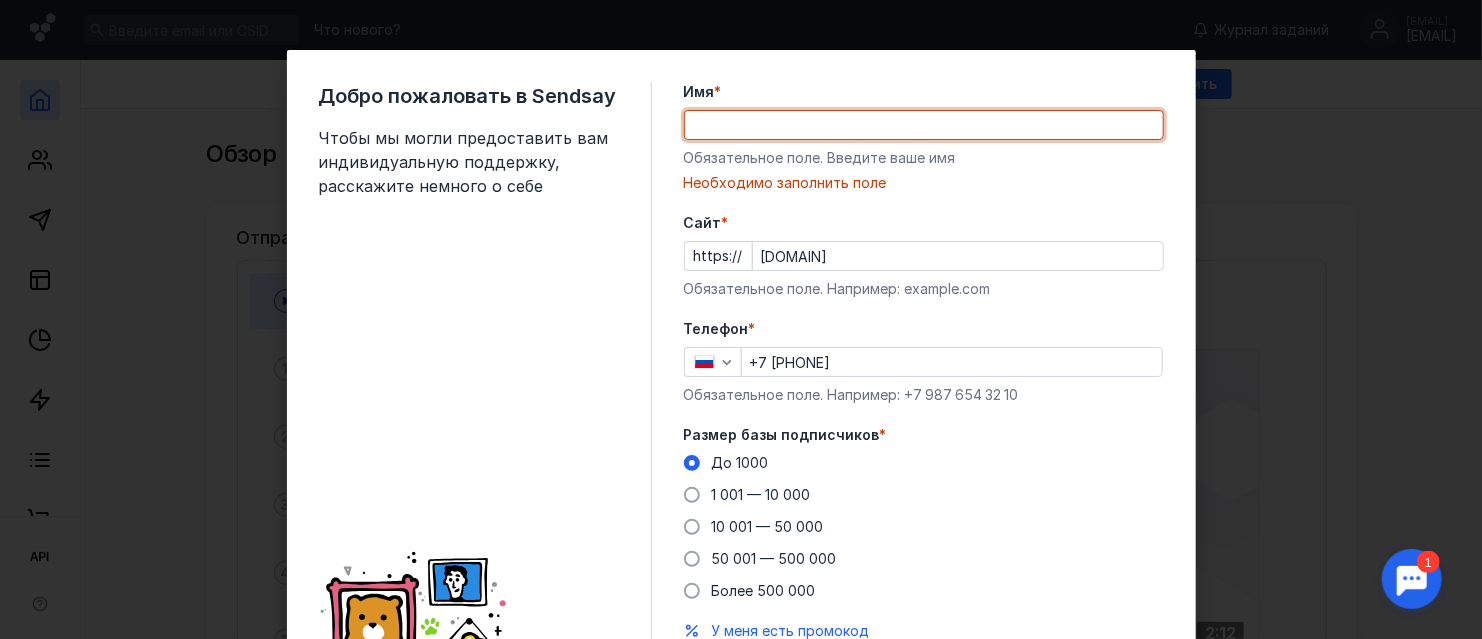 type on "[FIRSTNAME]" 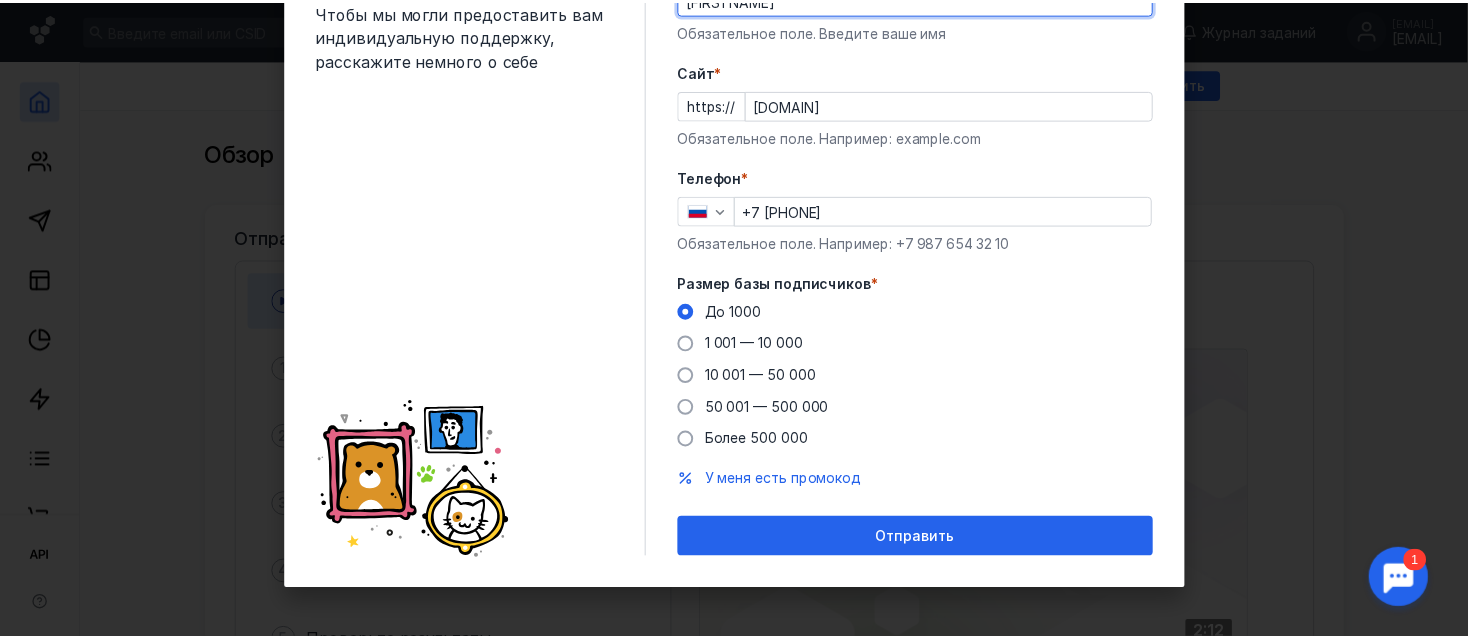 scroll, scrollTop: 127, scrollLeft: 0, axis: vertical 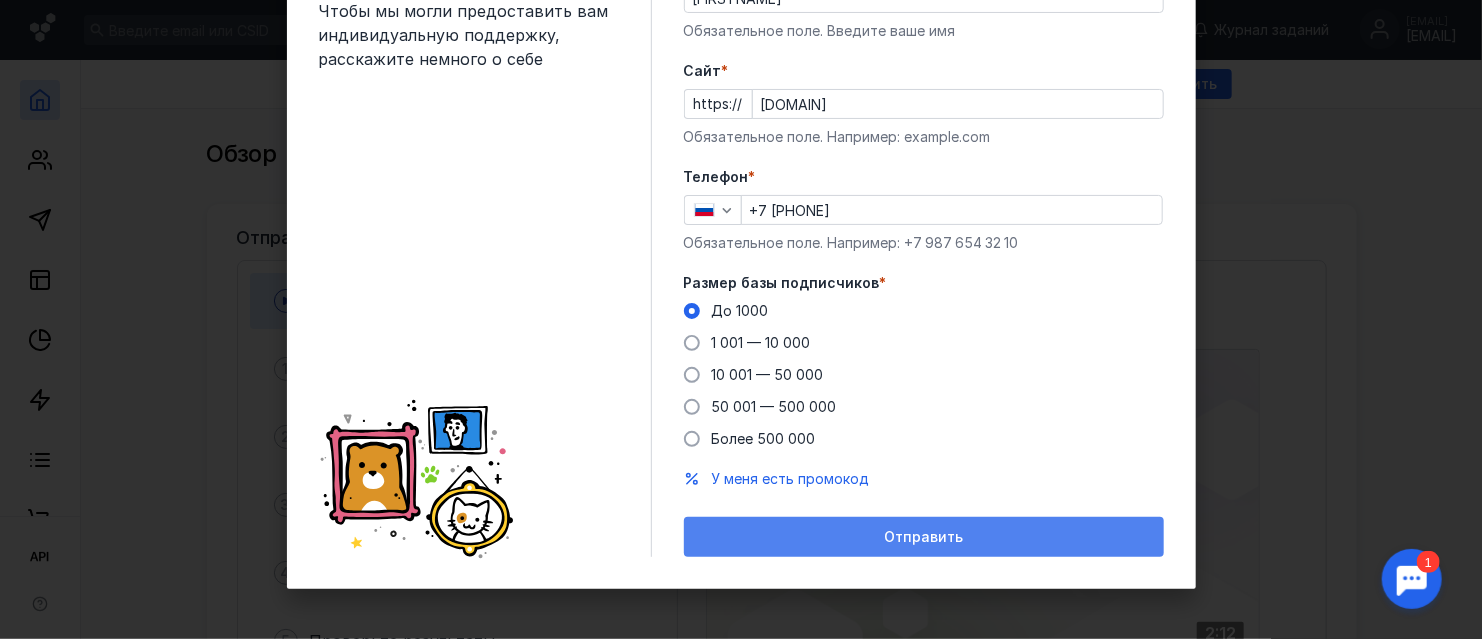 click on "Отправить" at bounding box center [924, 537] 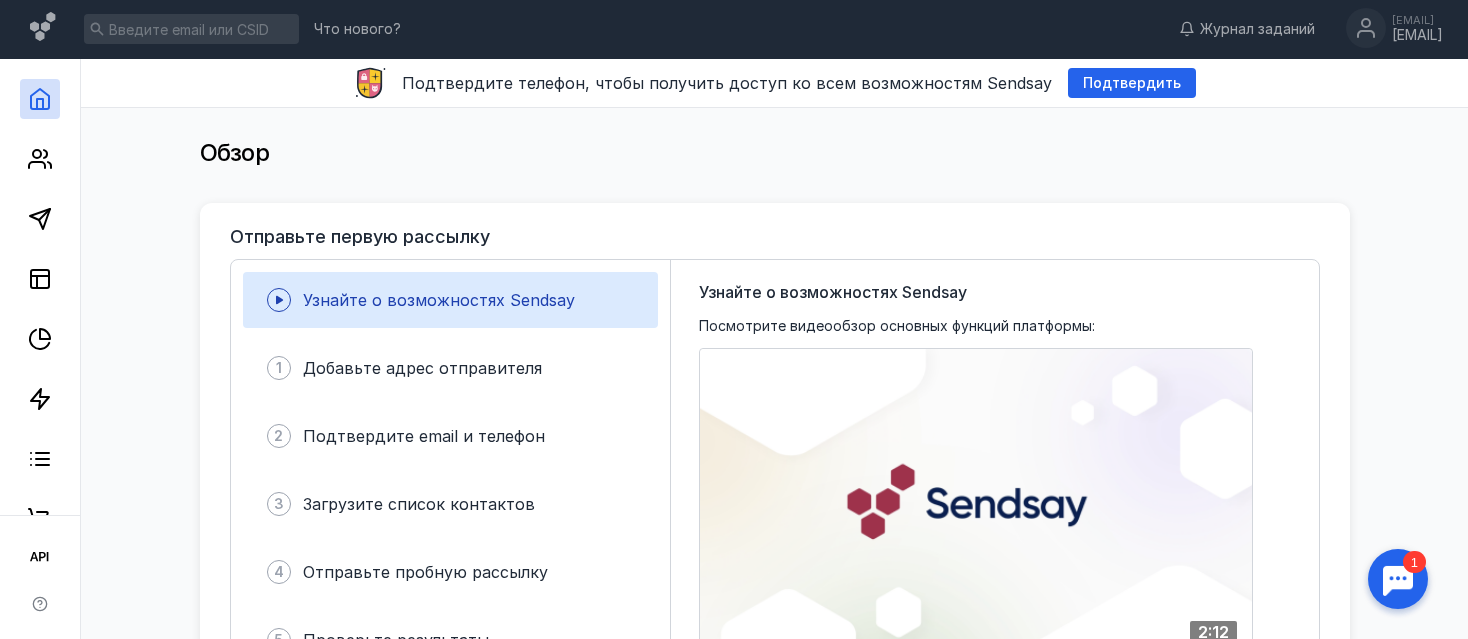 scroll, scrollTop: 0, scrollLeft: 0, axis: both 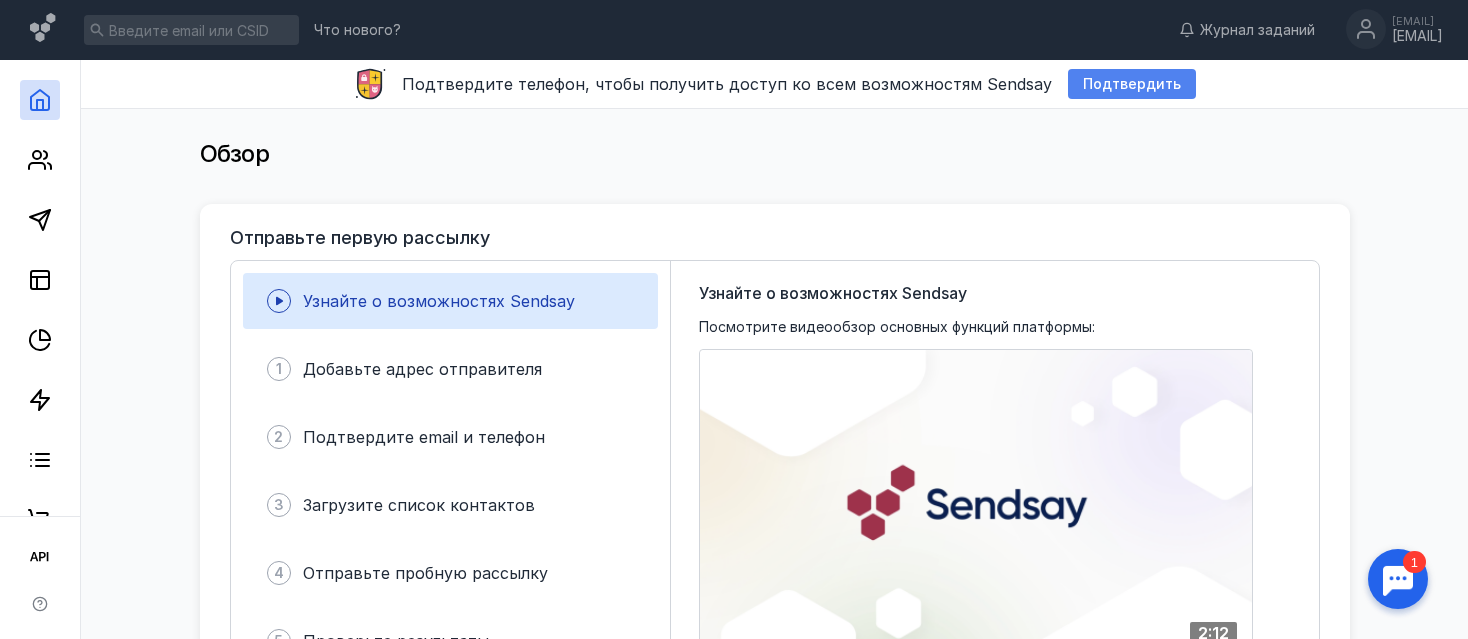 click on "Подтвердить" at bounding box center [1132, 84] 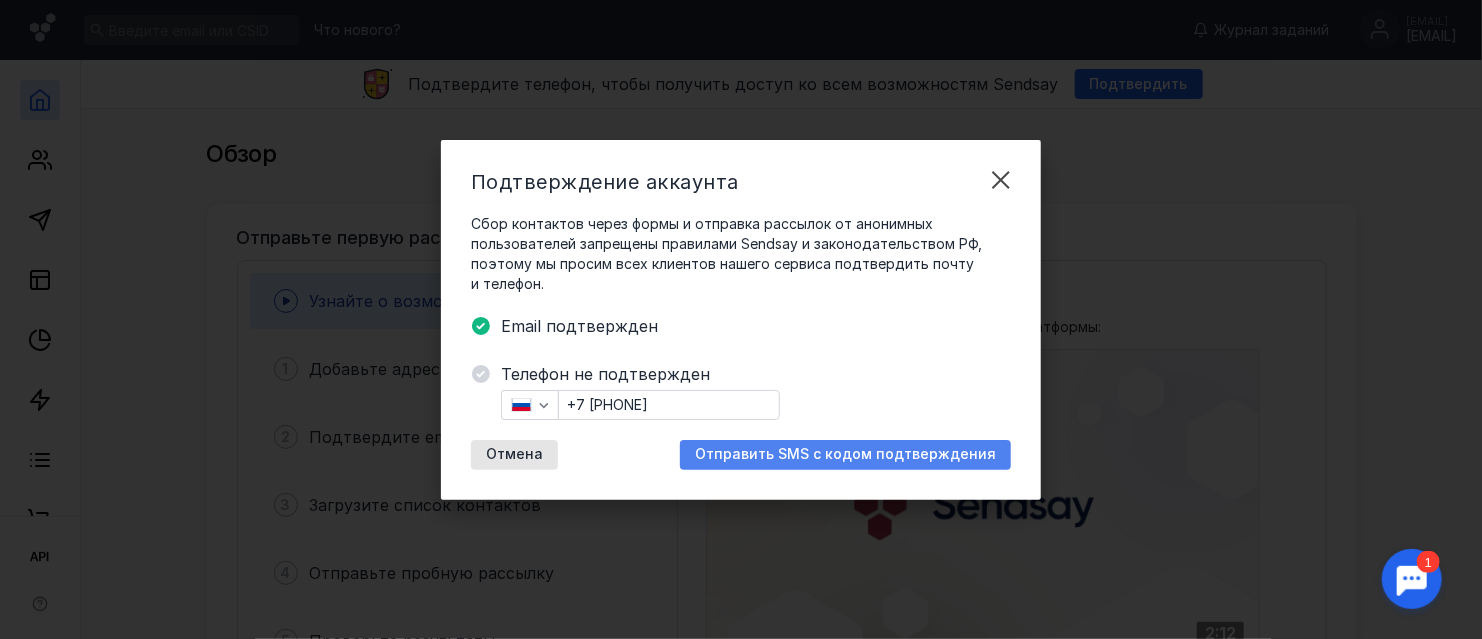click on "Отправить SMS с кодом подтверждения" at bounding box center (845, 454) 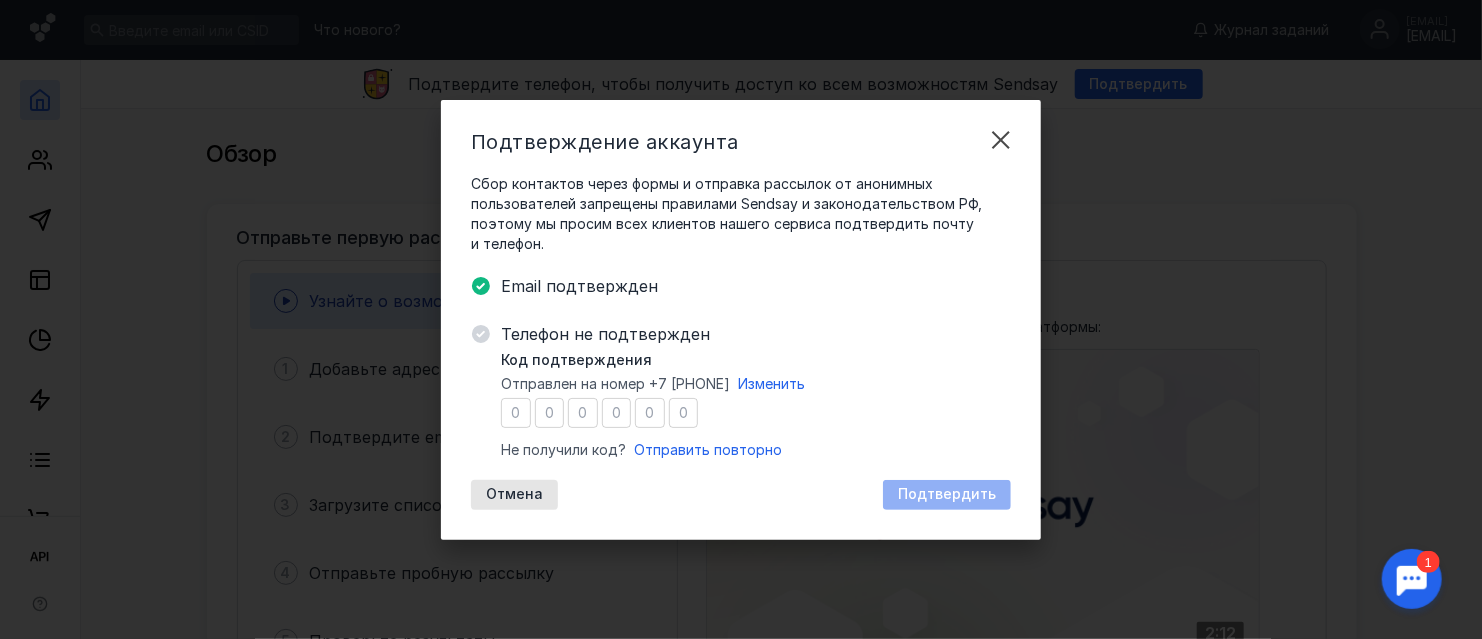 type on "7" 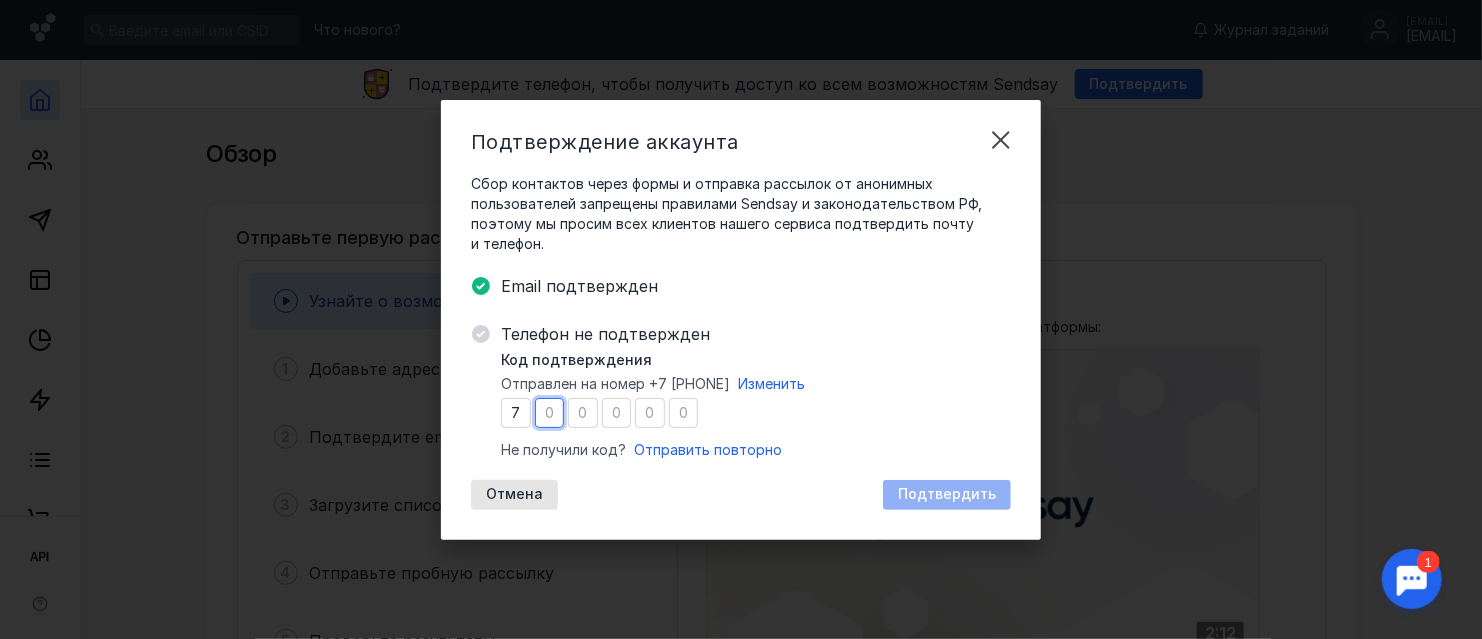 type on "0" 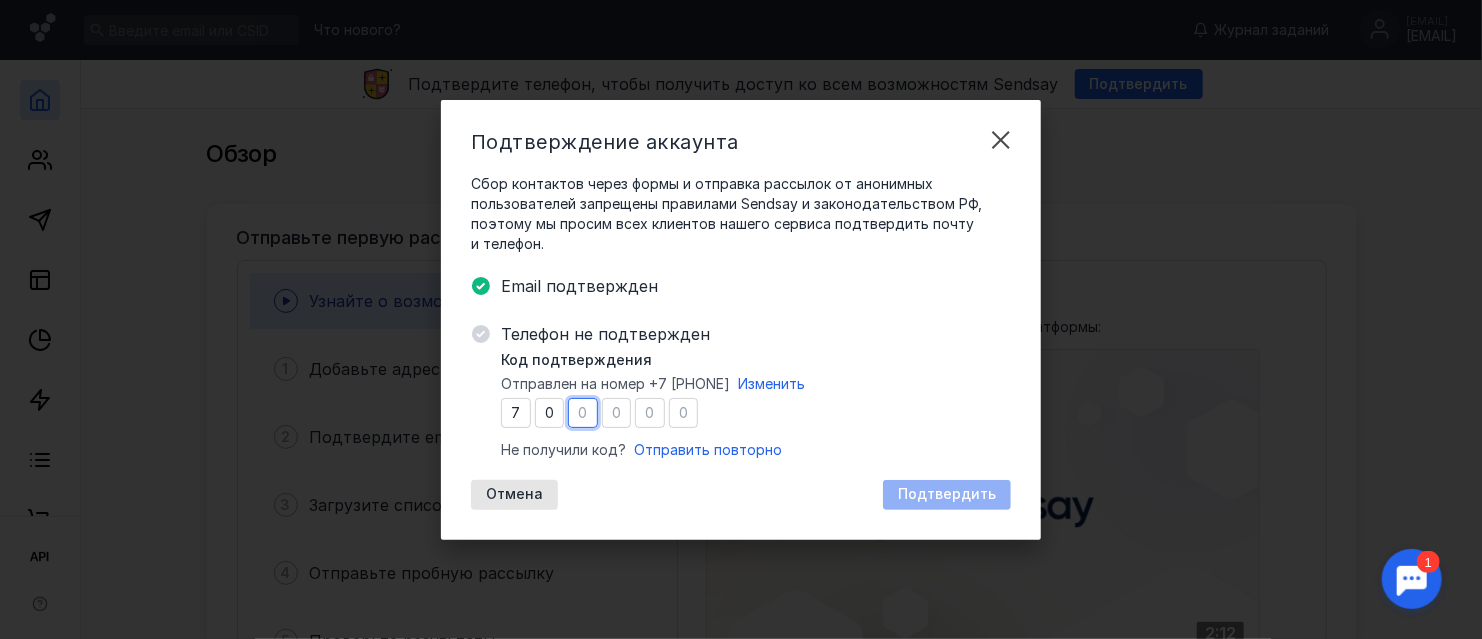 type on "4" 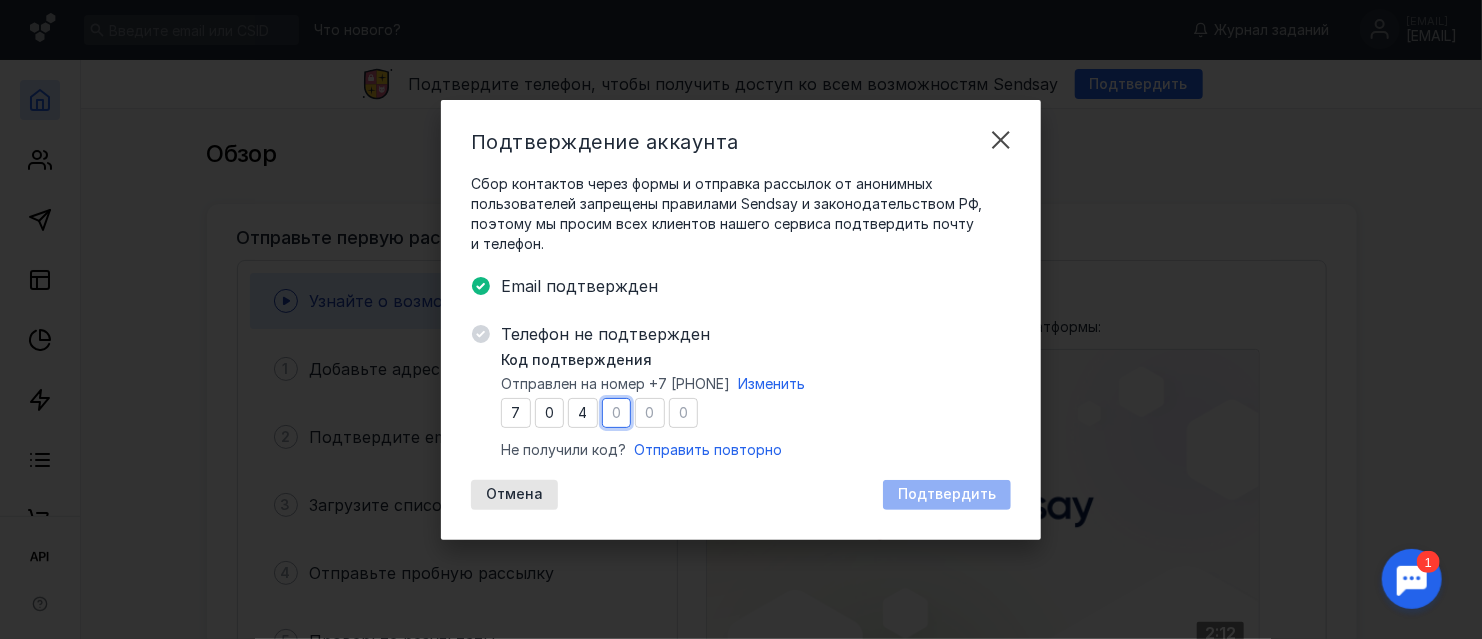 type on "3" 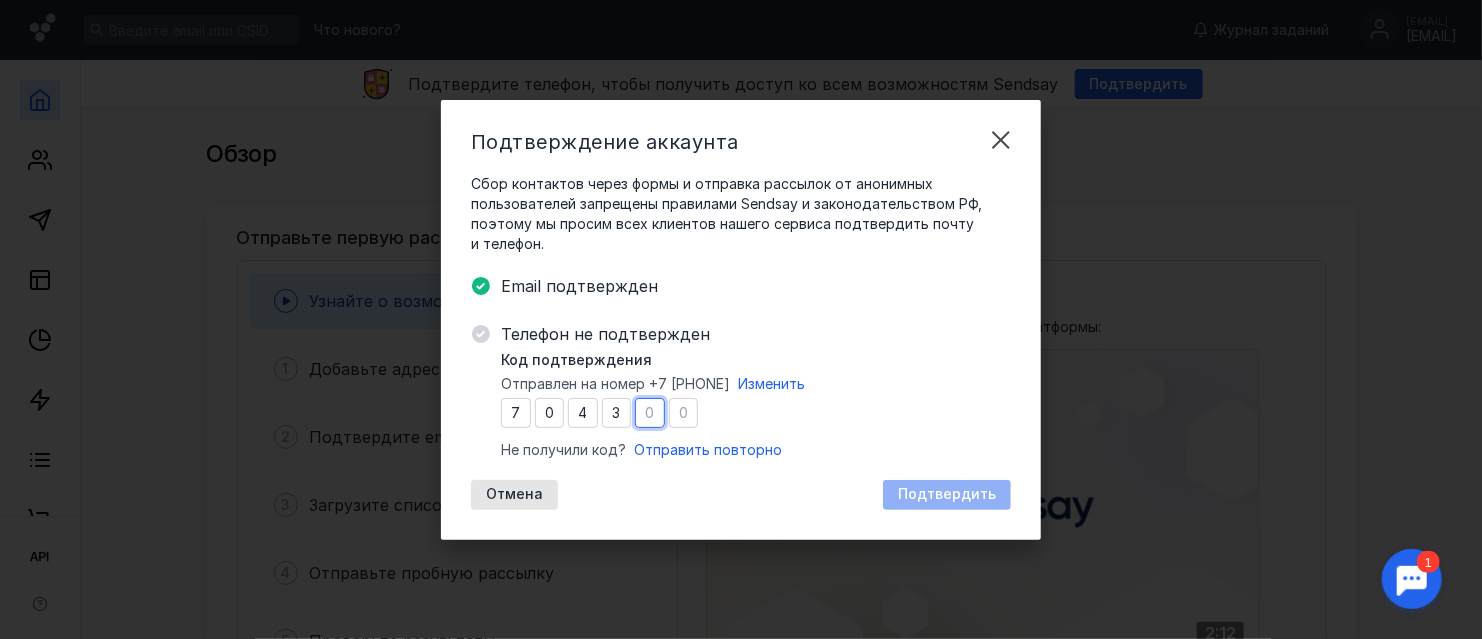 type on "5" 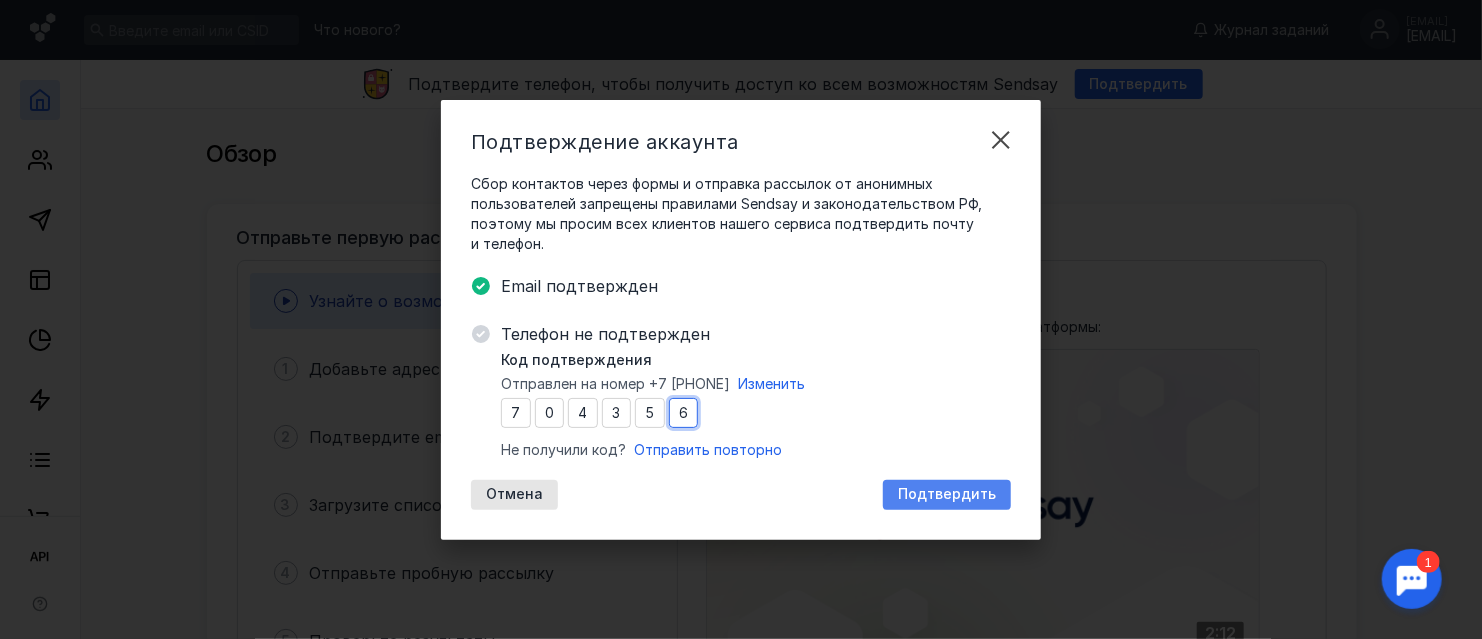 type on "6" 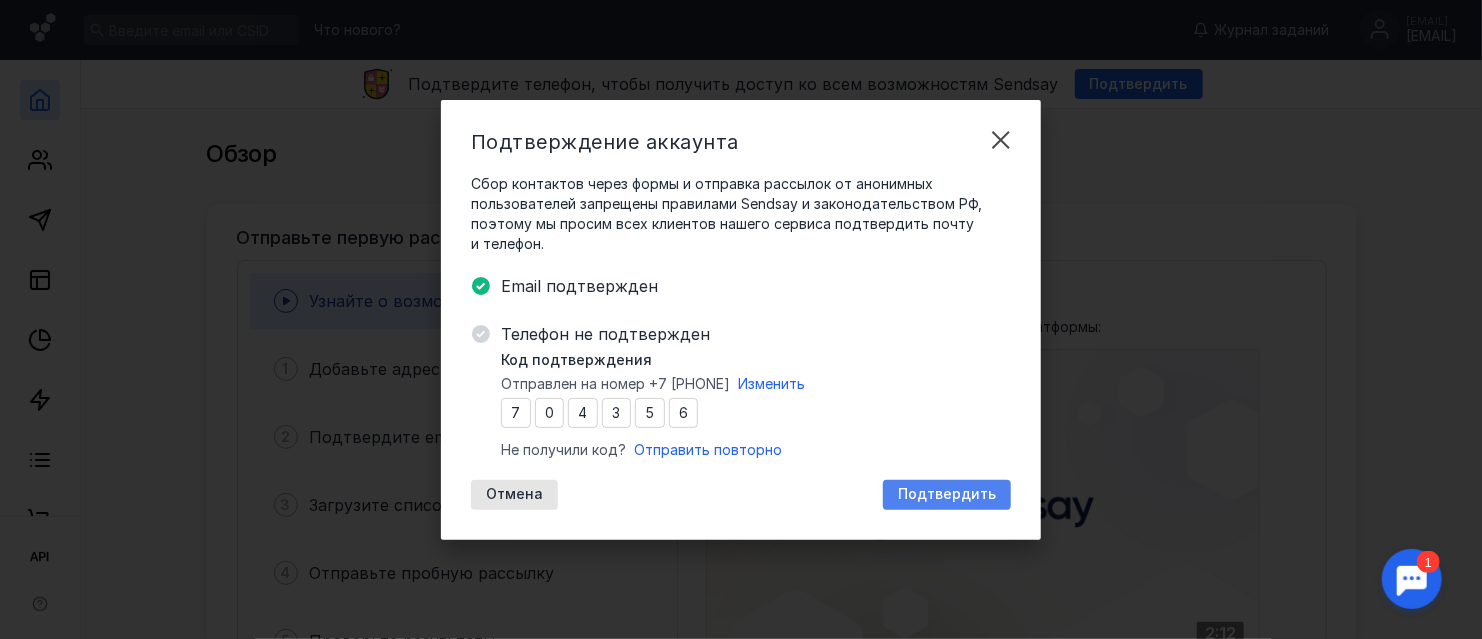 click on "Подтвердить" at bounding box center [947, 494] 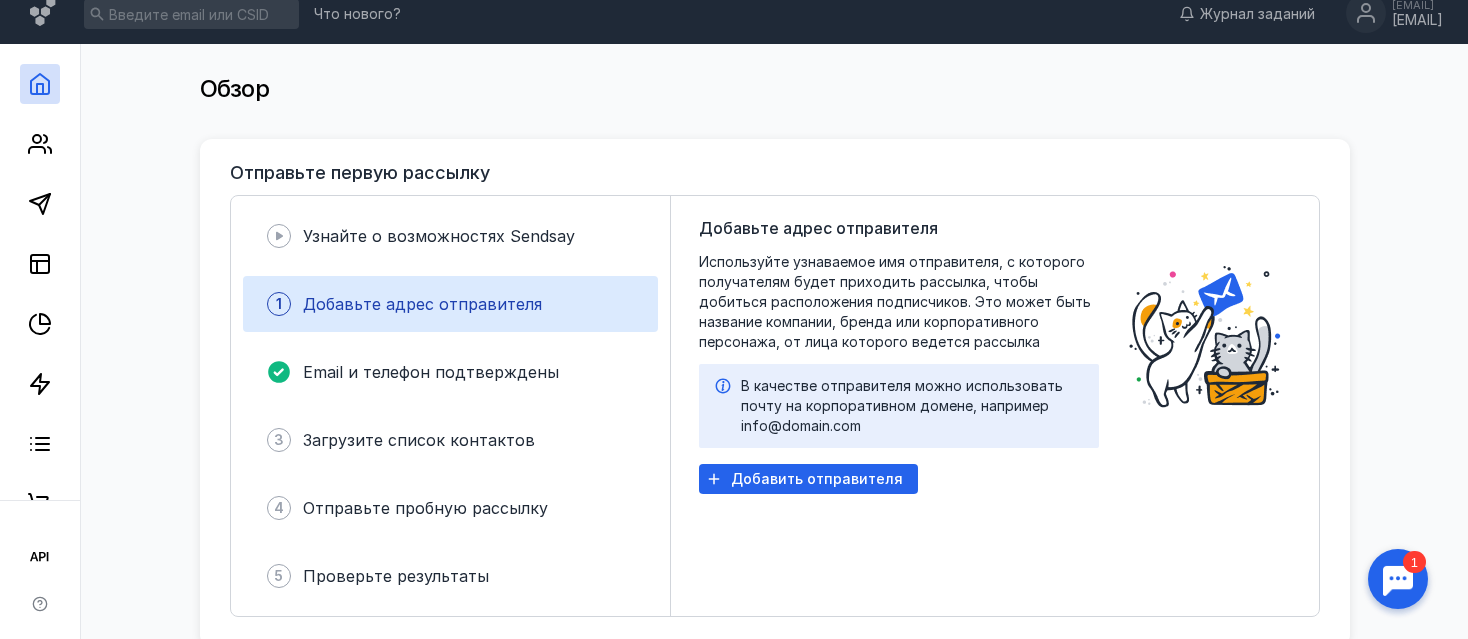 scroll, scrollTop: 0, scrollLeft: 0, axis: both 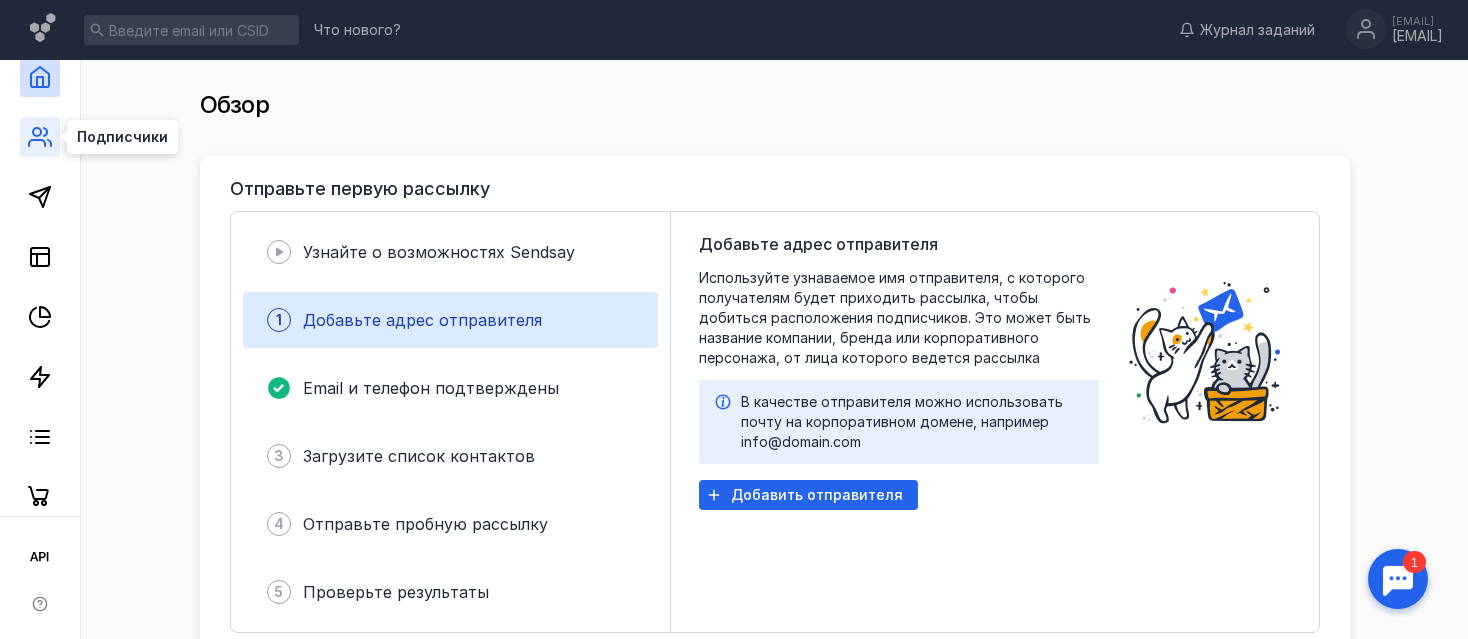 click 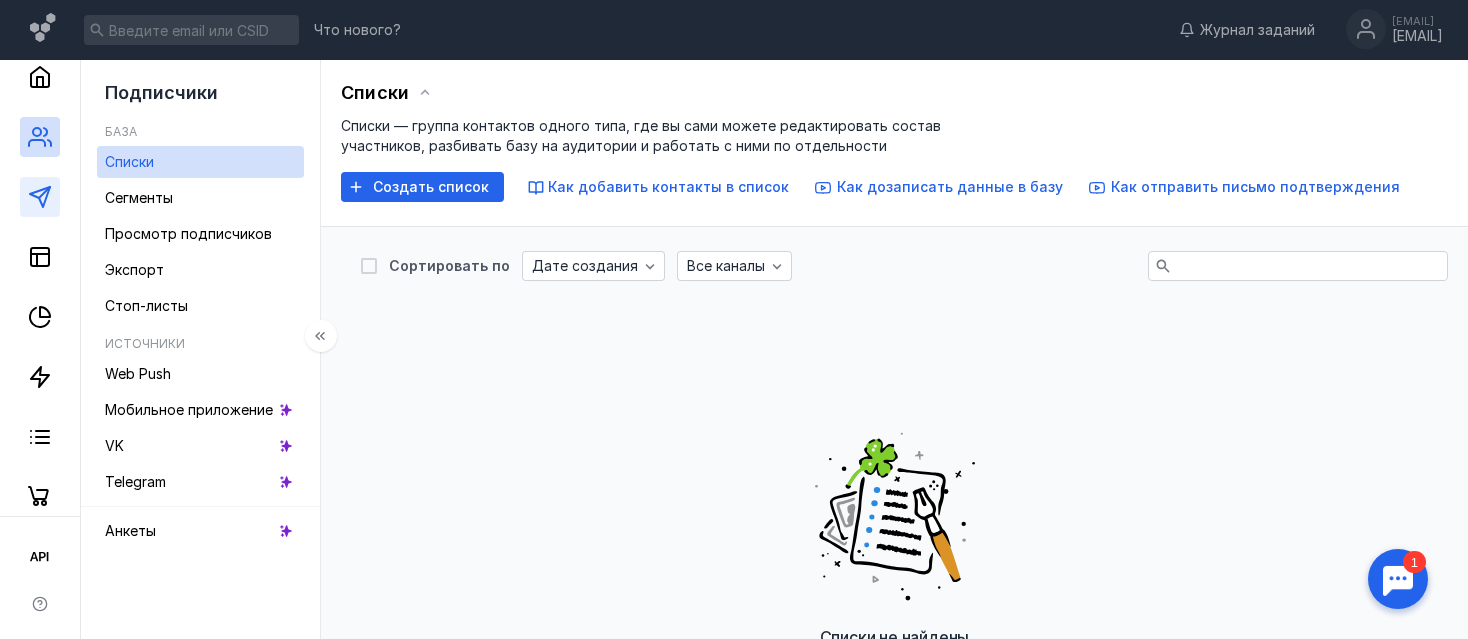 click at bounding box center (40, 197) 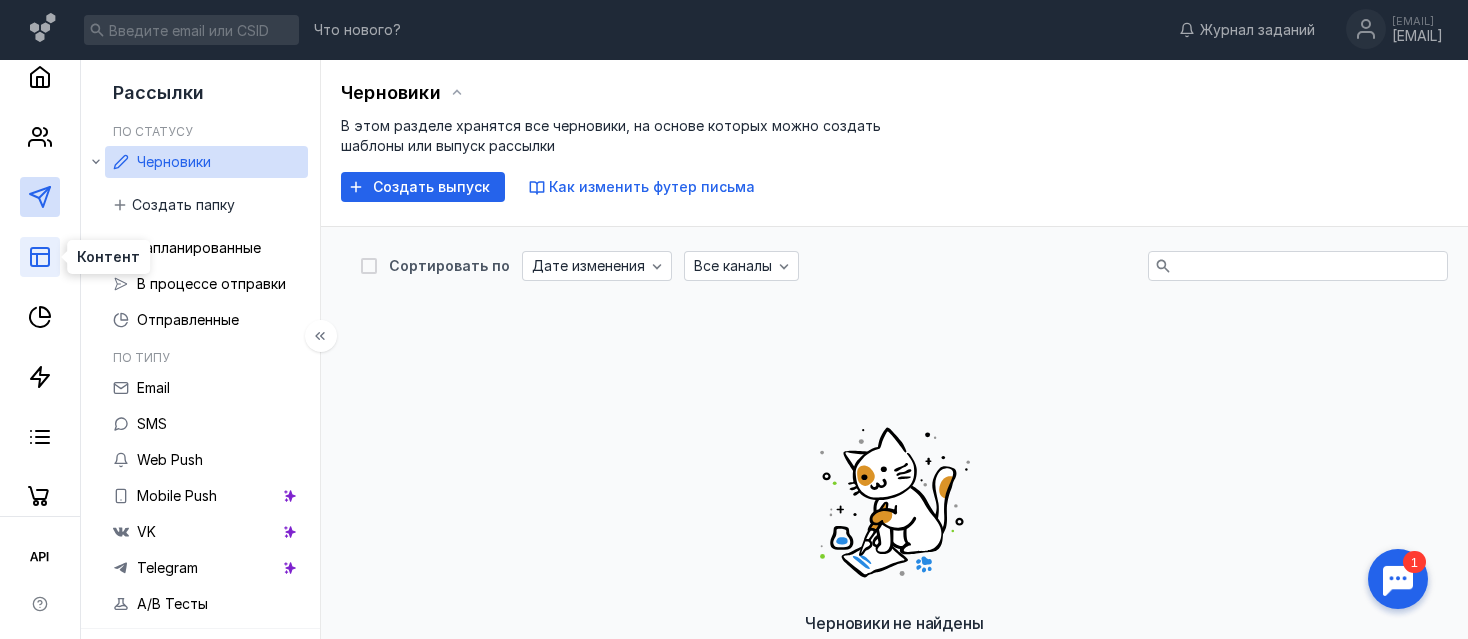 click 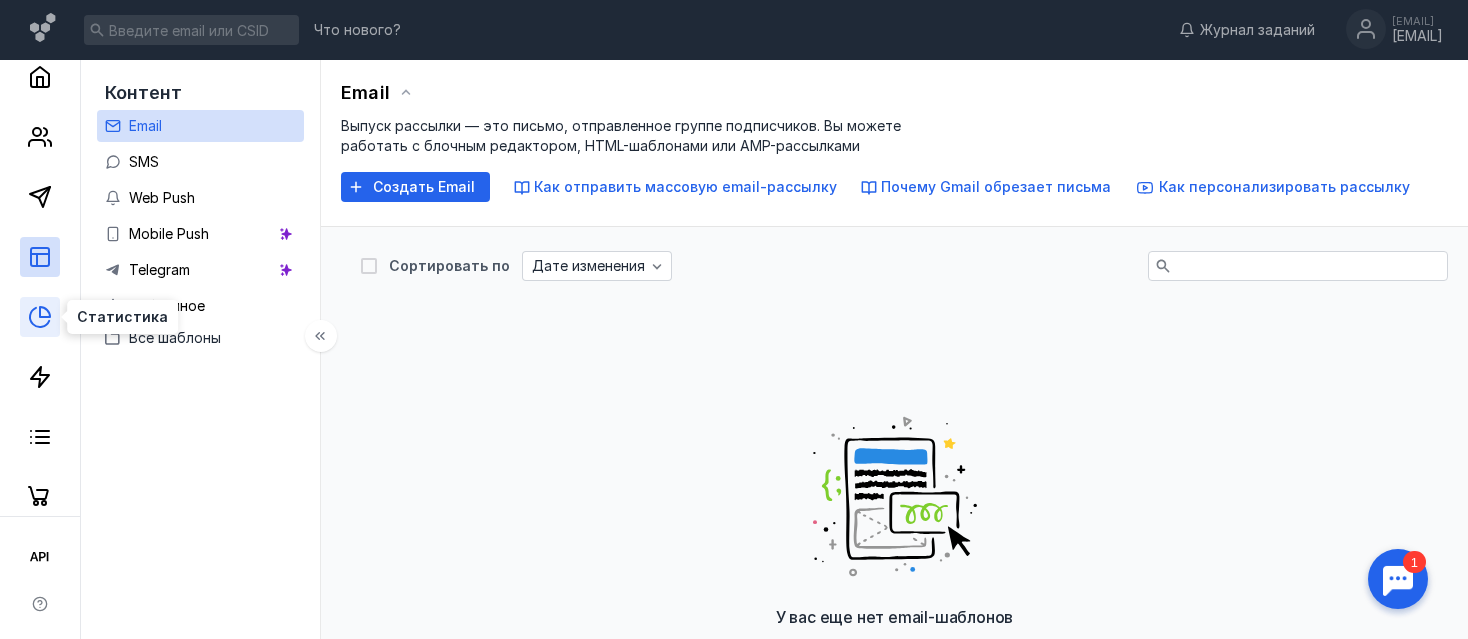 click 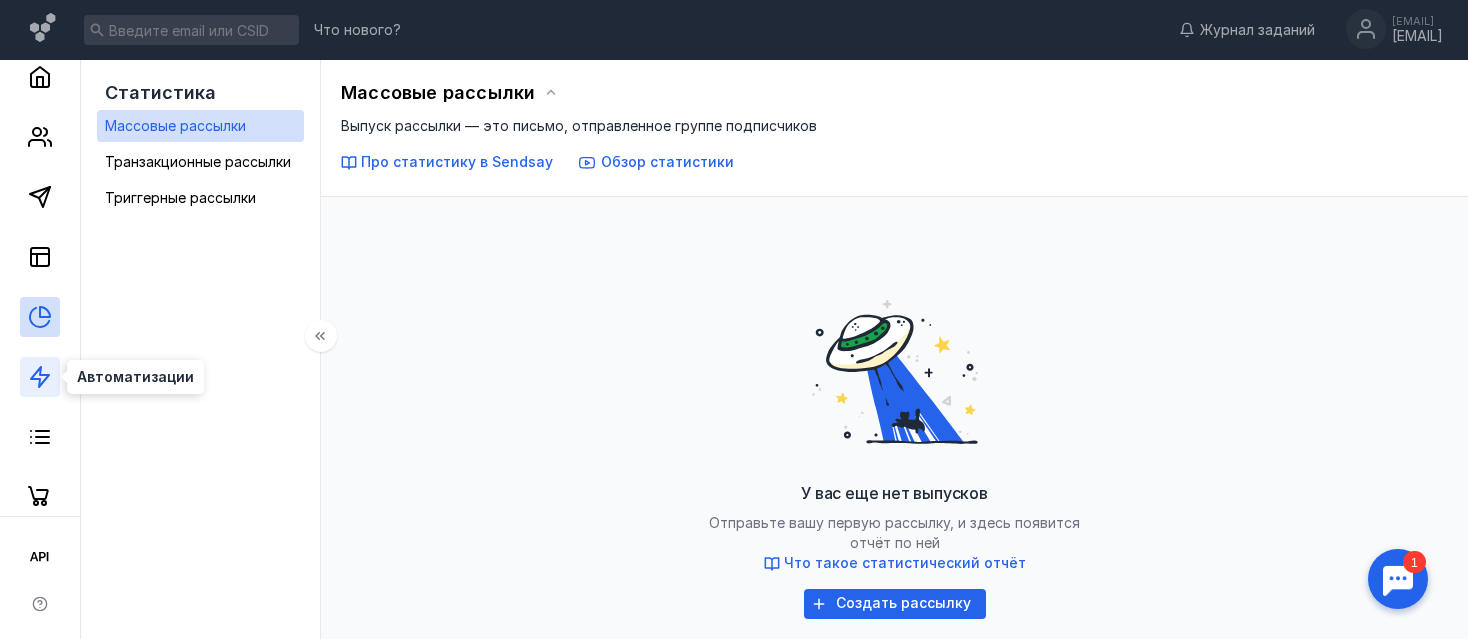 click 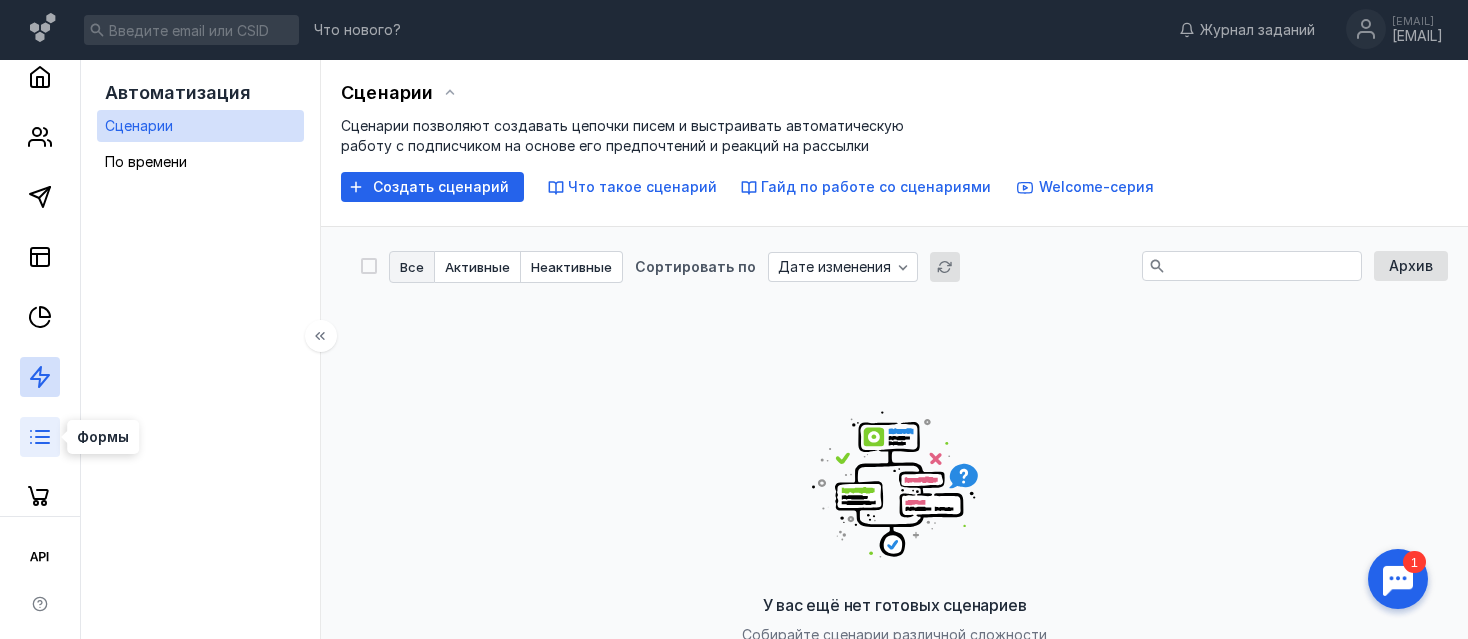 click 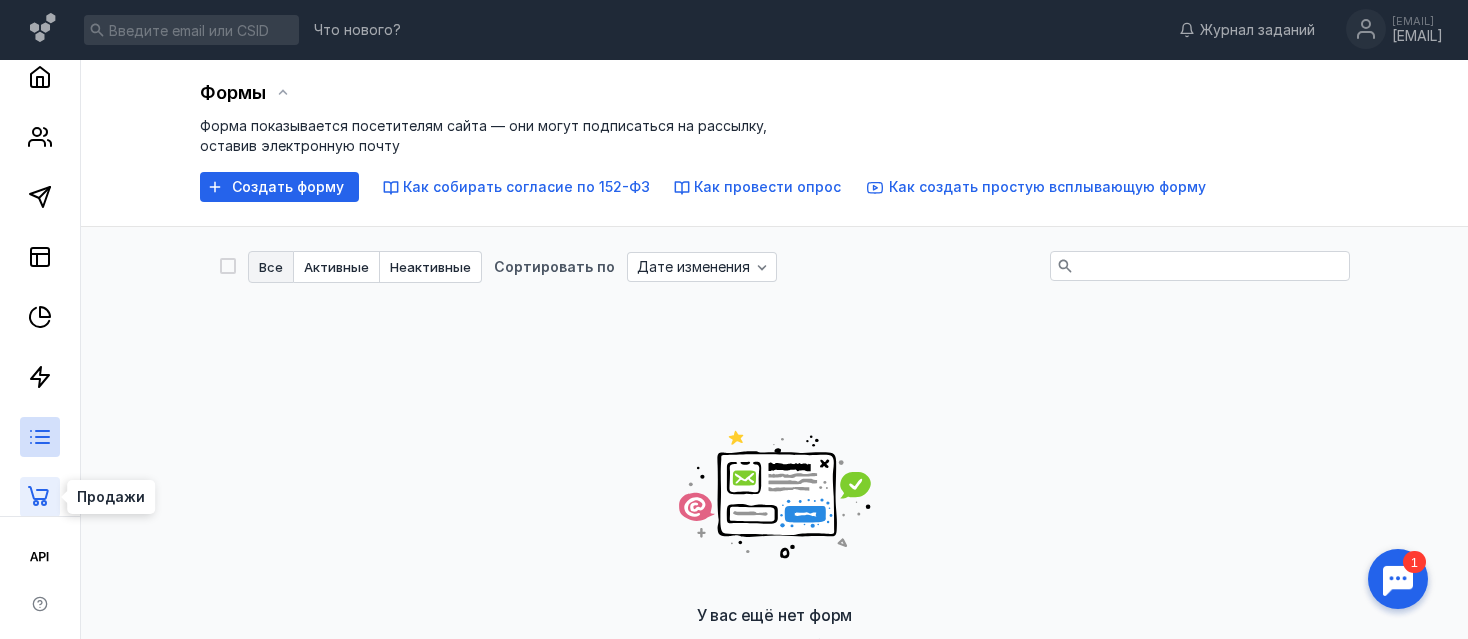 click 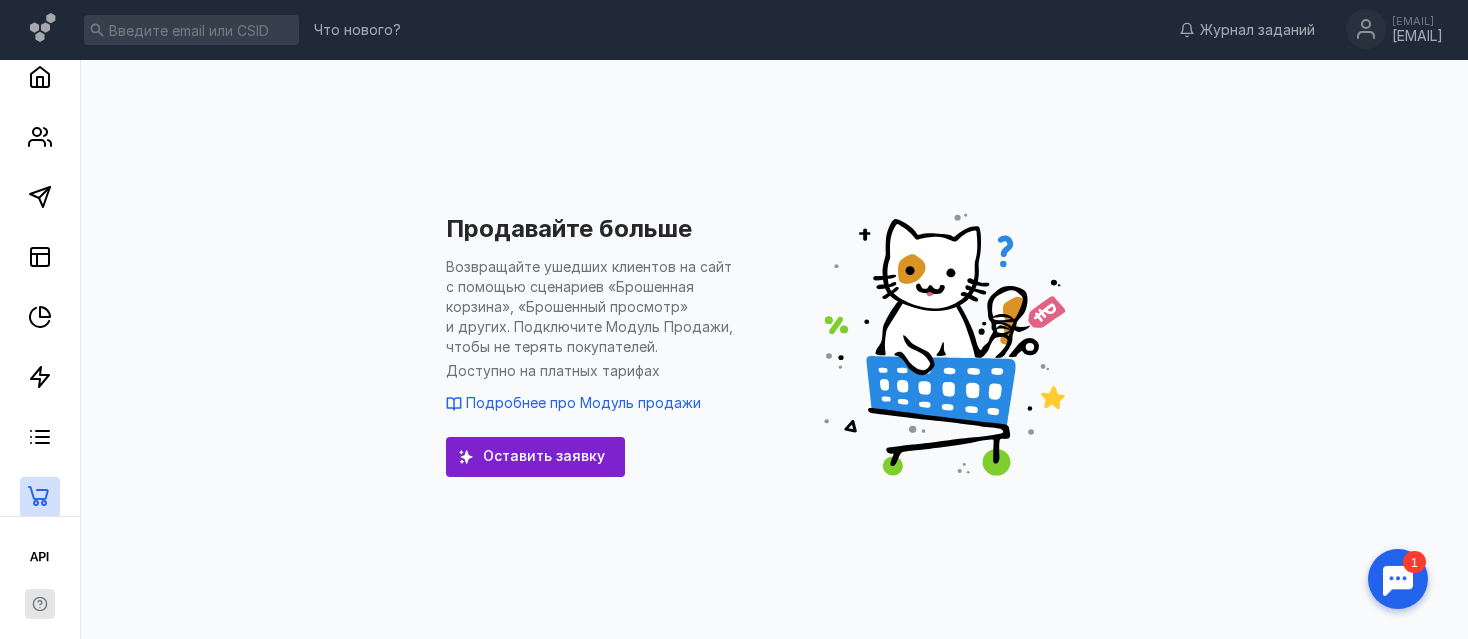 scroll, scrollTop: 60, scrollLeft: 0, axis: vertical 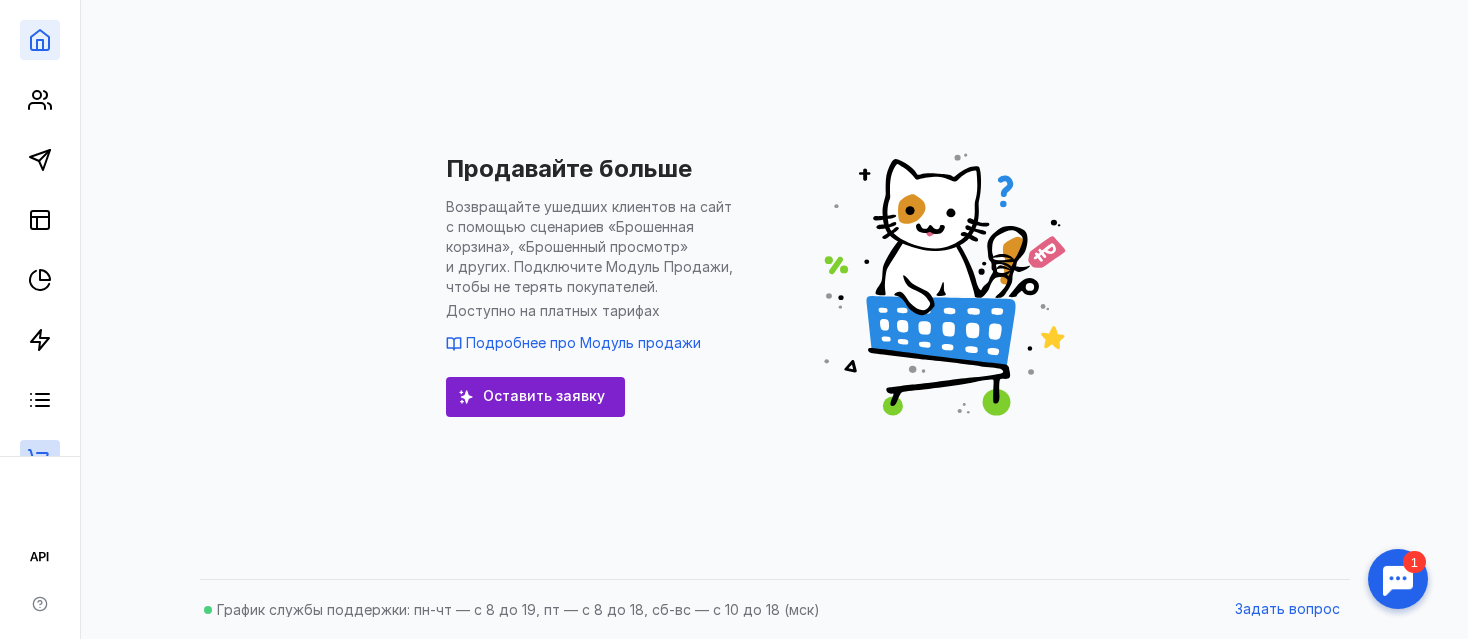 click at bounding box center (40, 40) 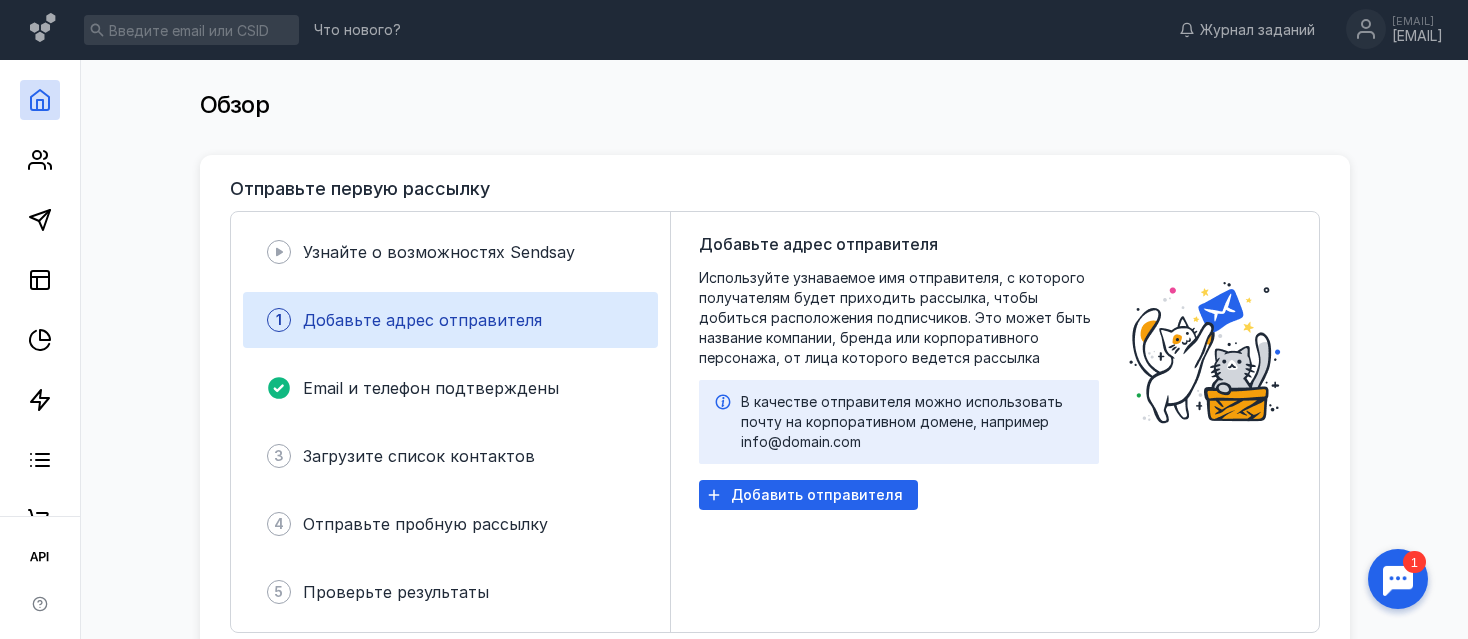 scroll, scrollTop: 0, scrollLeft: 0, axis: both 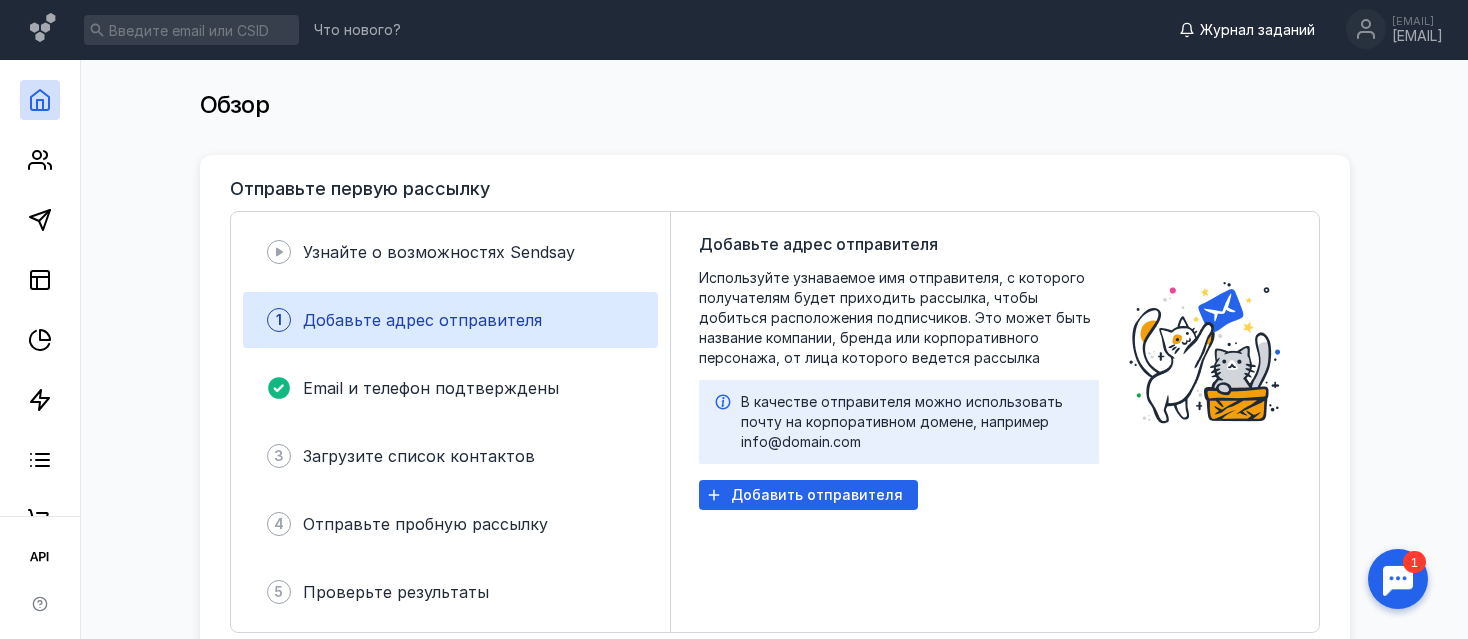 click on "Журнал заданий" at bounding box center [1257, 30] 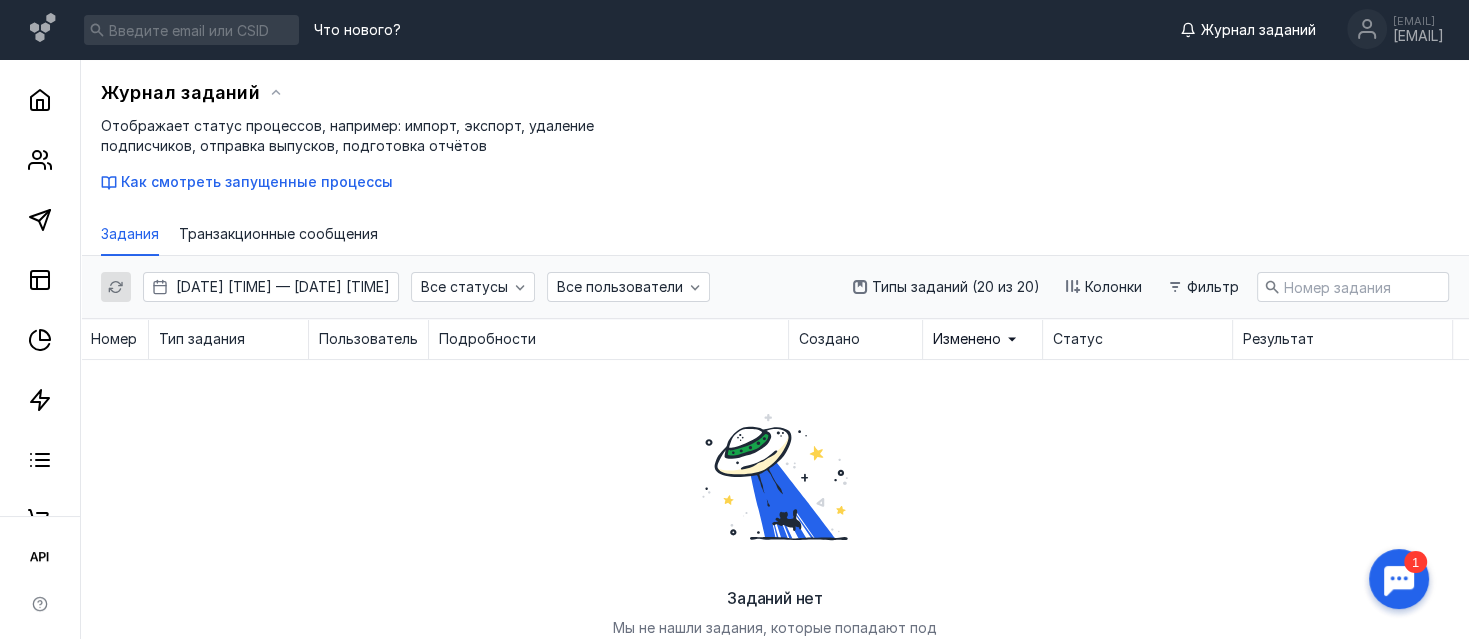 click on "Что нового?" at bounding box center [357, 30] 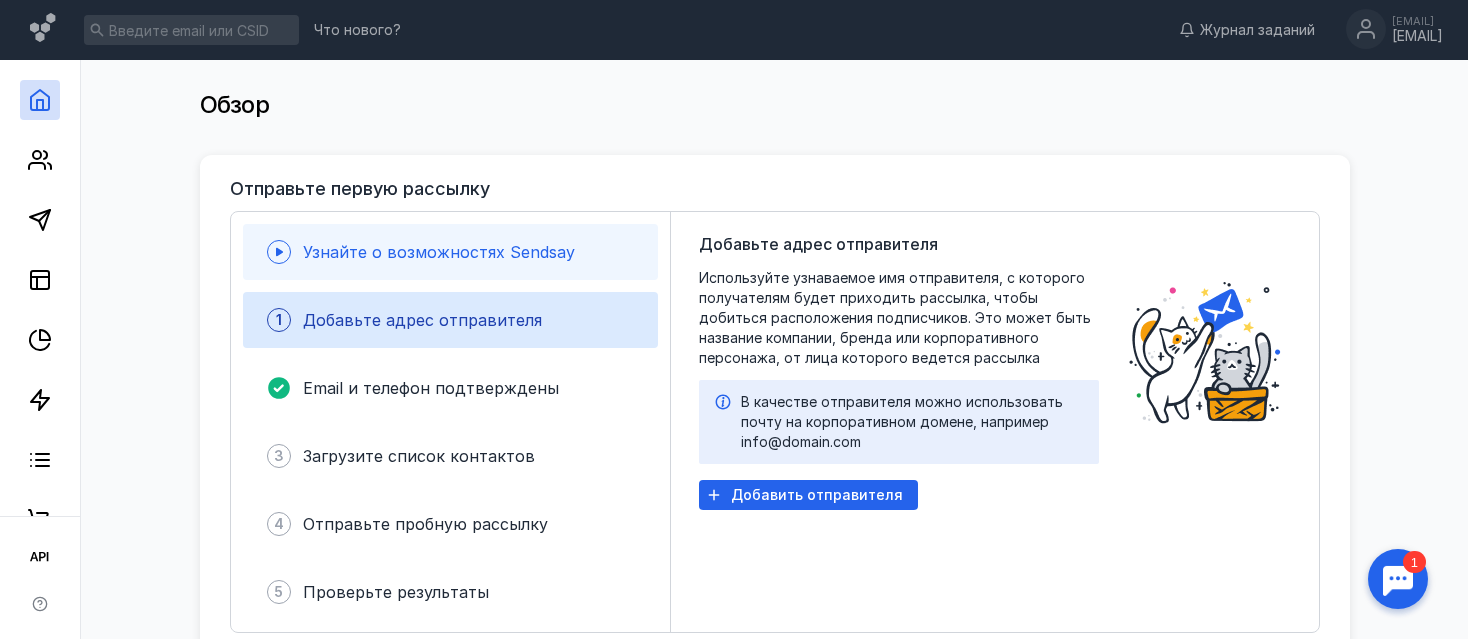 click on "Узнайте о возможностях Sendsay" at bounding box center (439, 252) 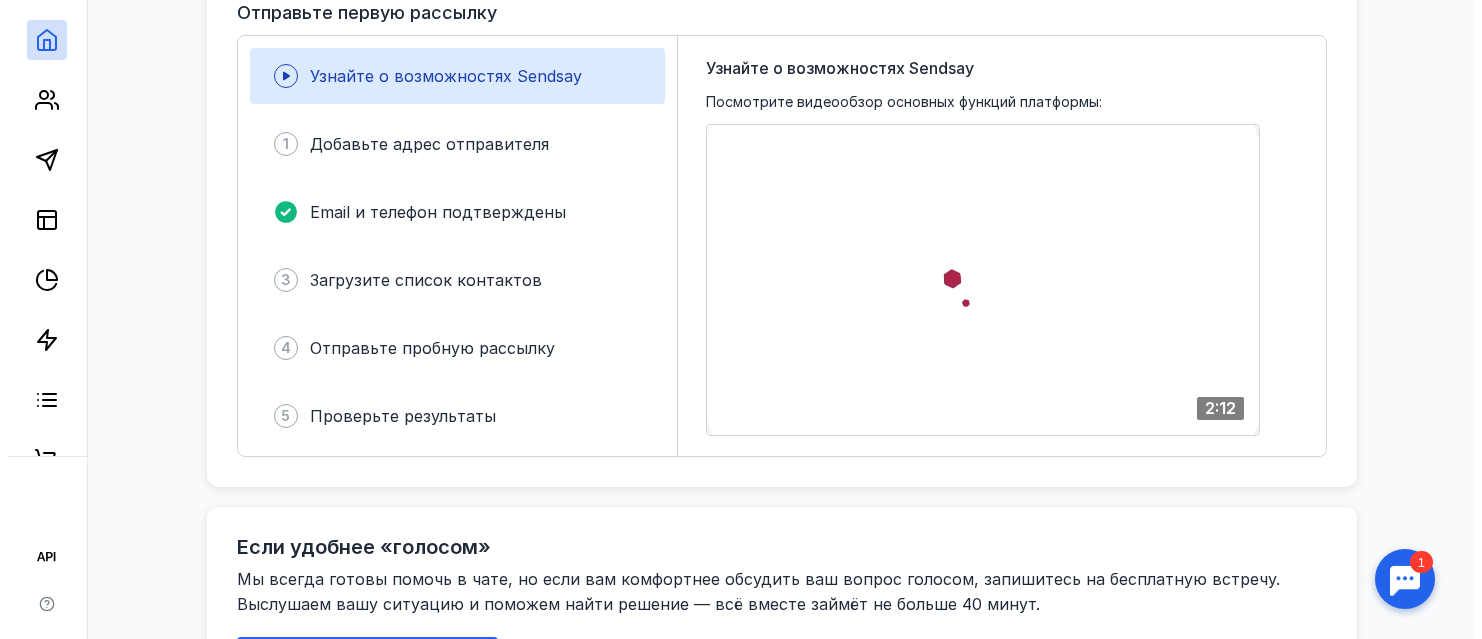 scroll, scrollTop: 135, scrollLeft: 0, axis: vertical 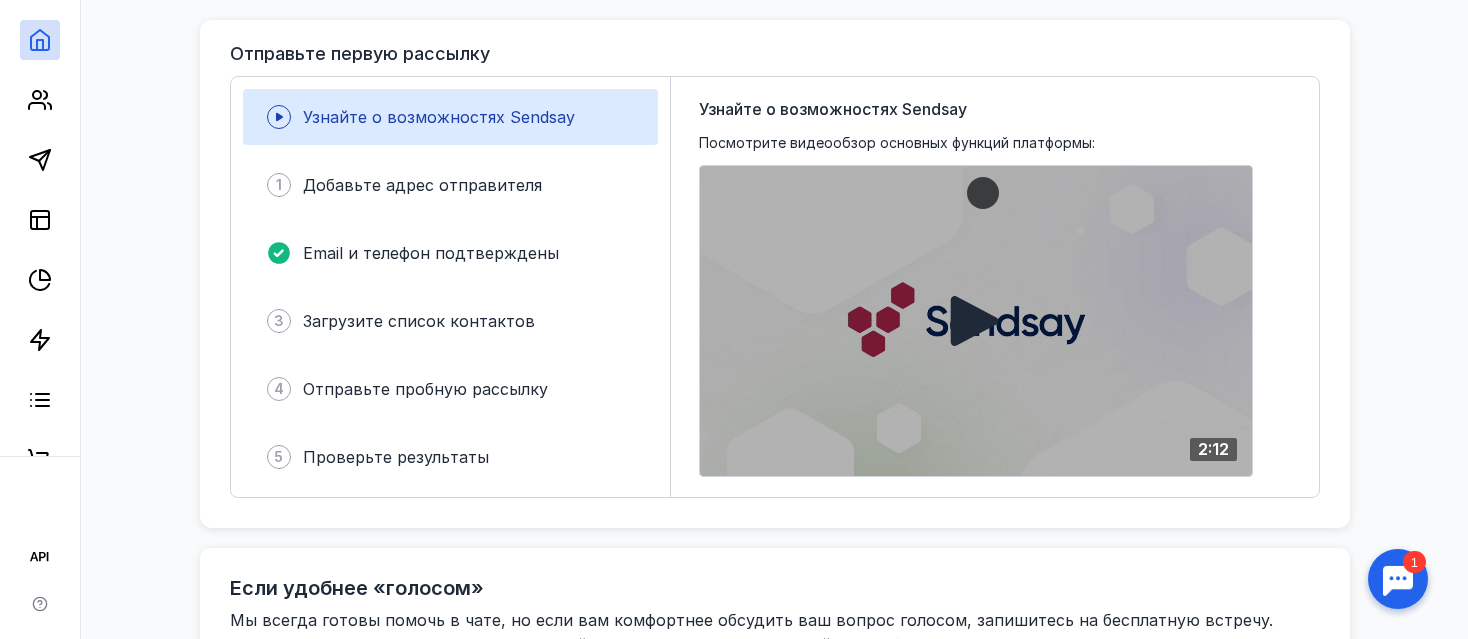 click 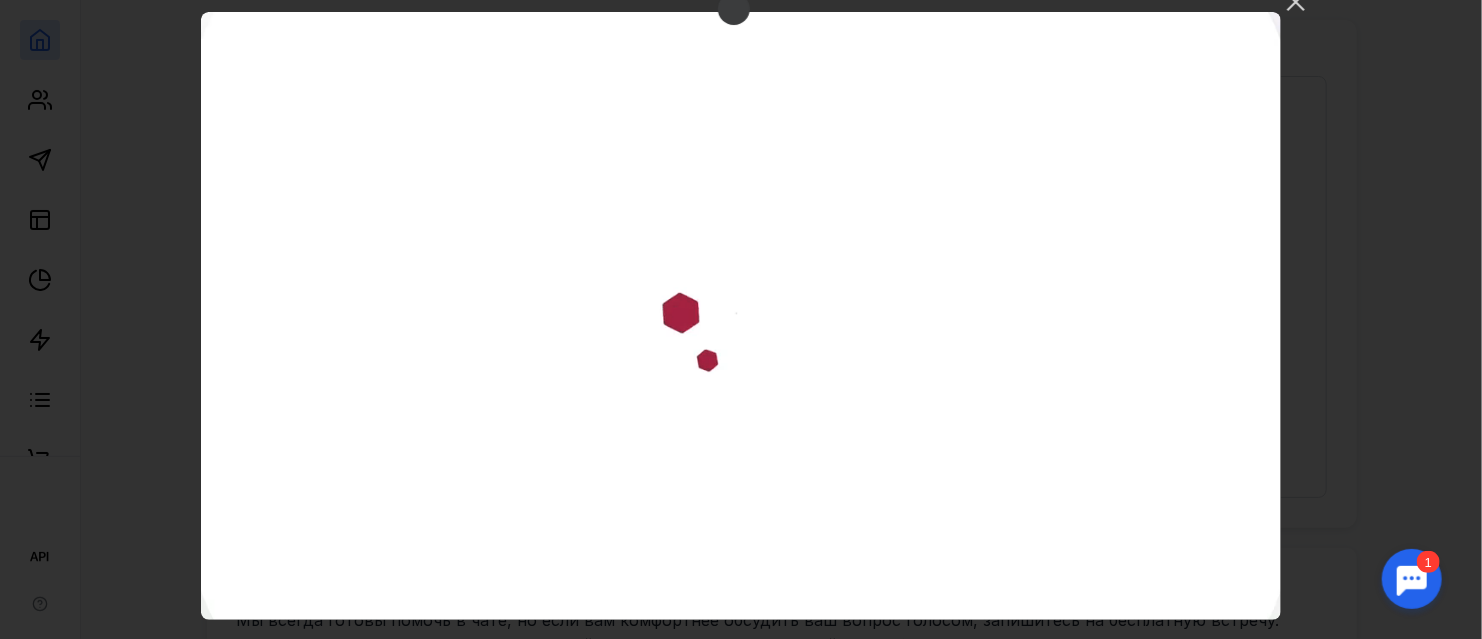 scroll, scrollTop: 88, scrollLeft: 0, axis: vertical 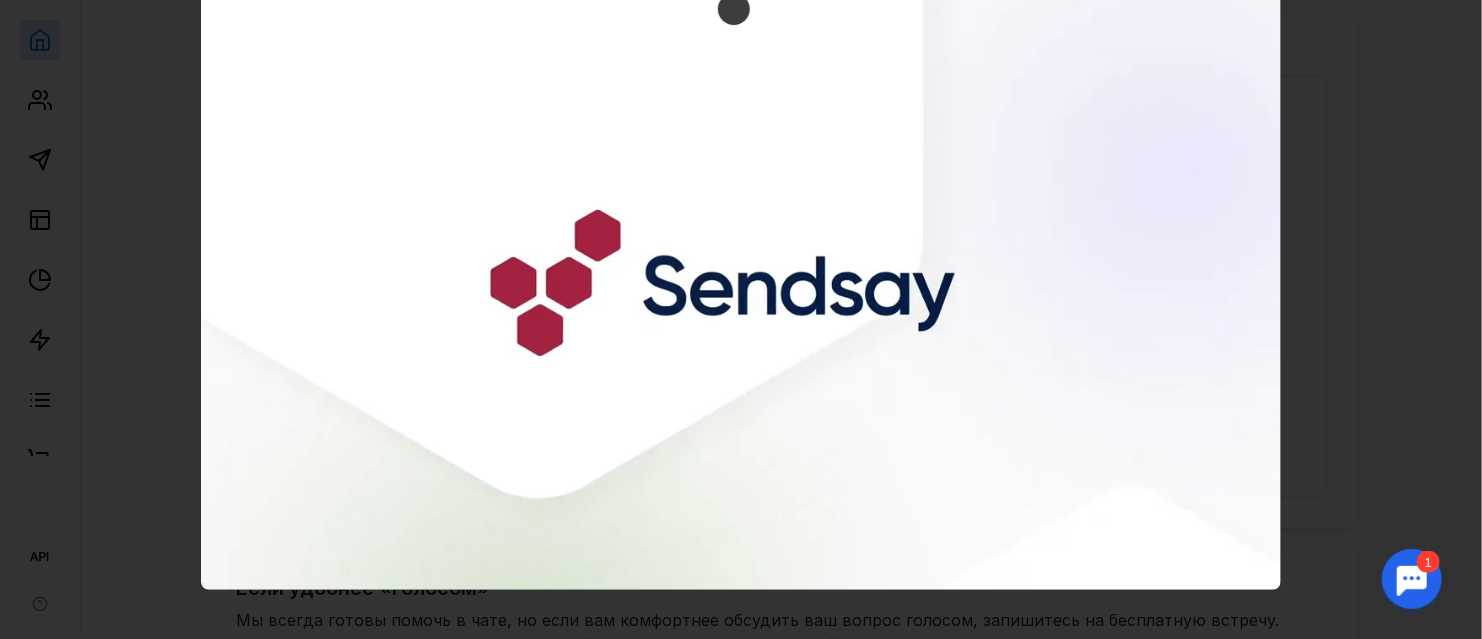 type 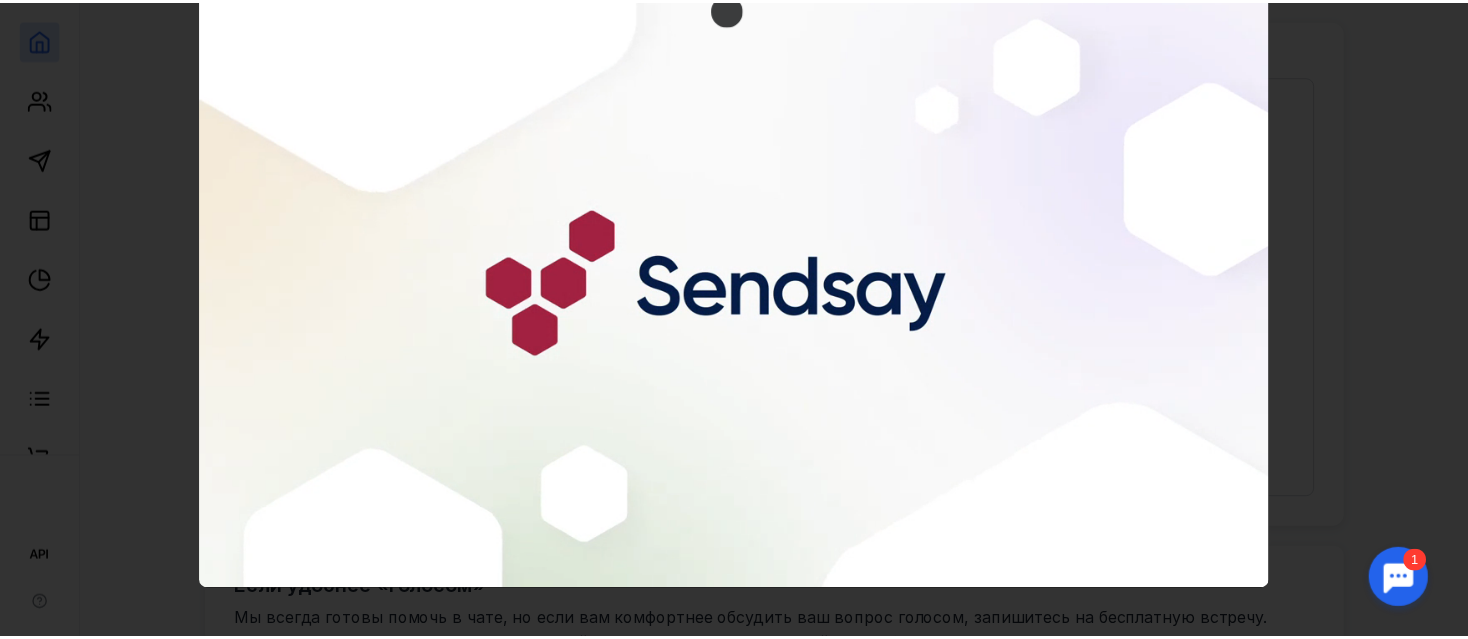 scroll, scrollTop: 0, scrollLeft: 0, axis: both 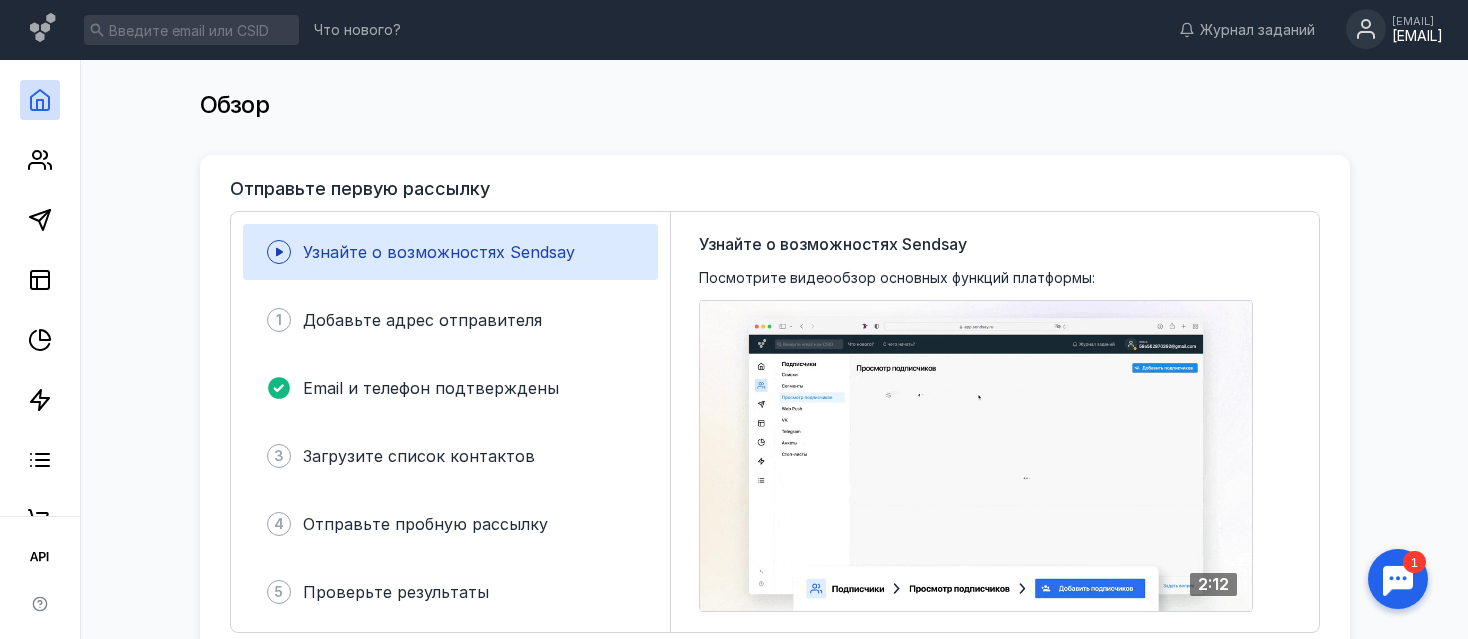 click on "[EMAIL]" at bounding box center [1417, 21] 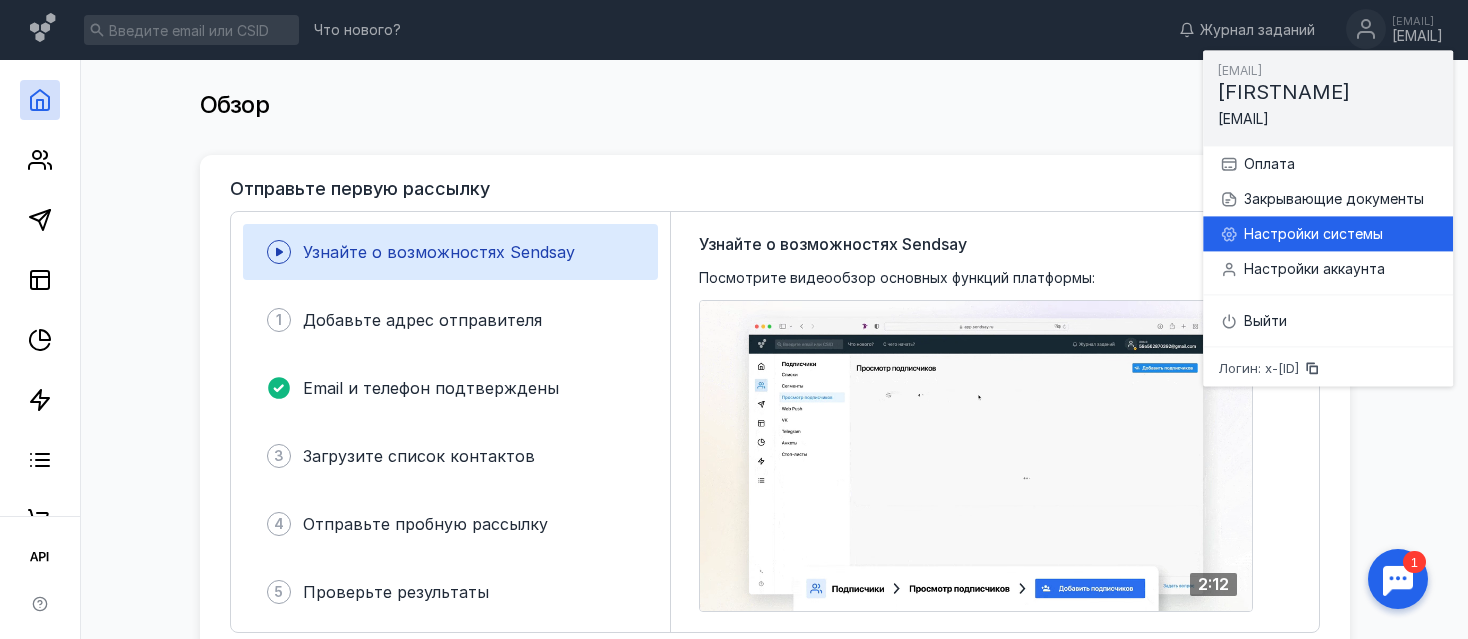 click on "Настройки системы" at bounding box center (1340, 234) 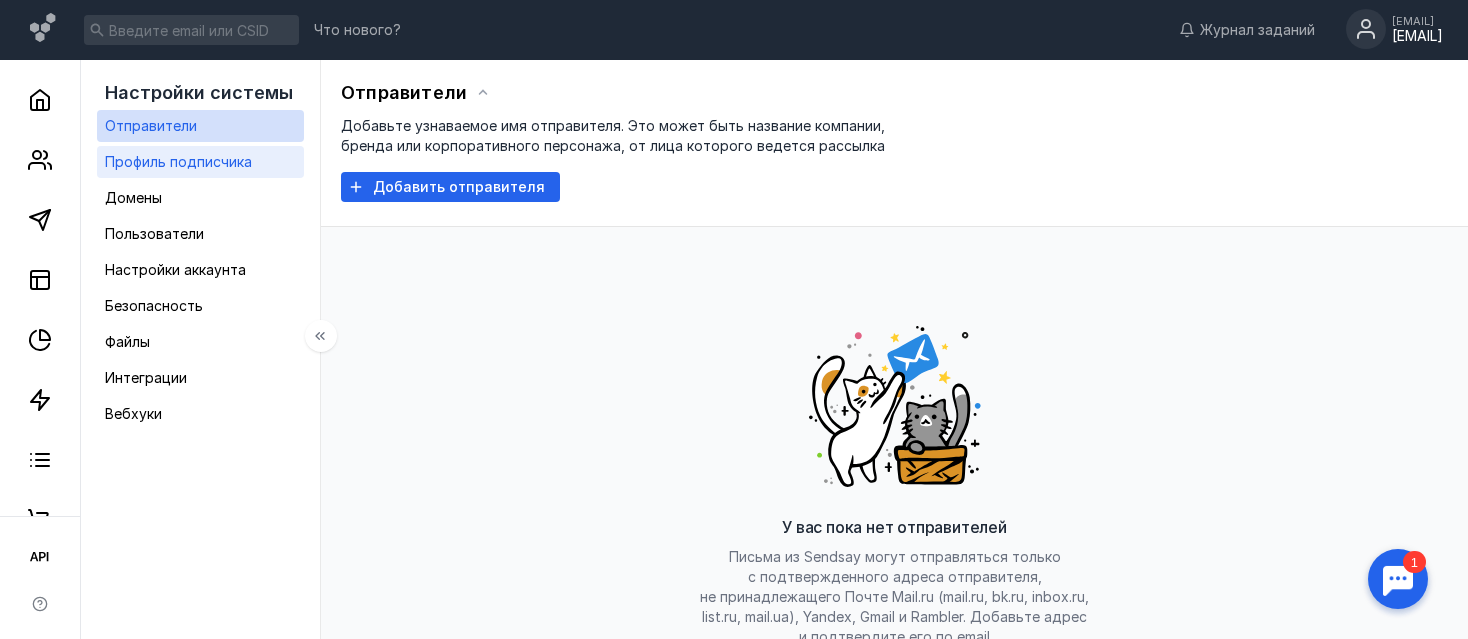 click on "Профиль подписчика" at bounding box center [178, 161] 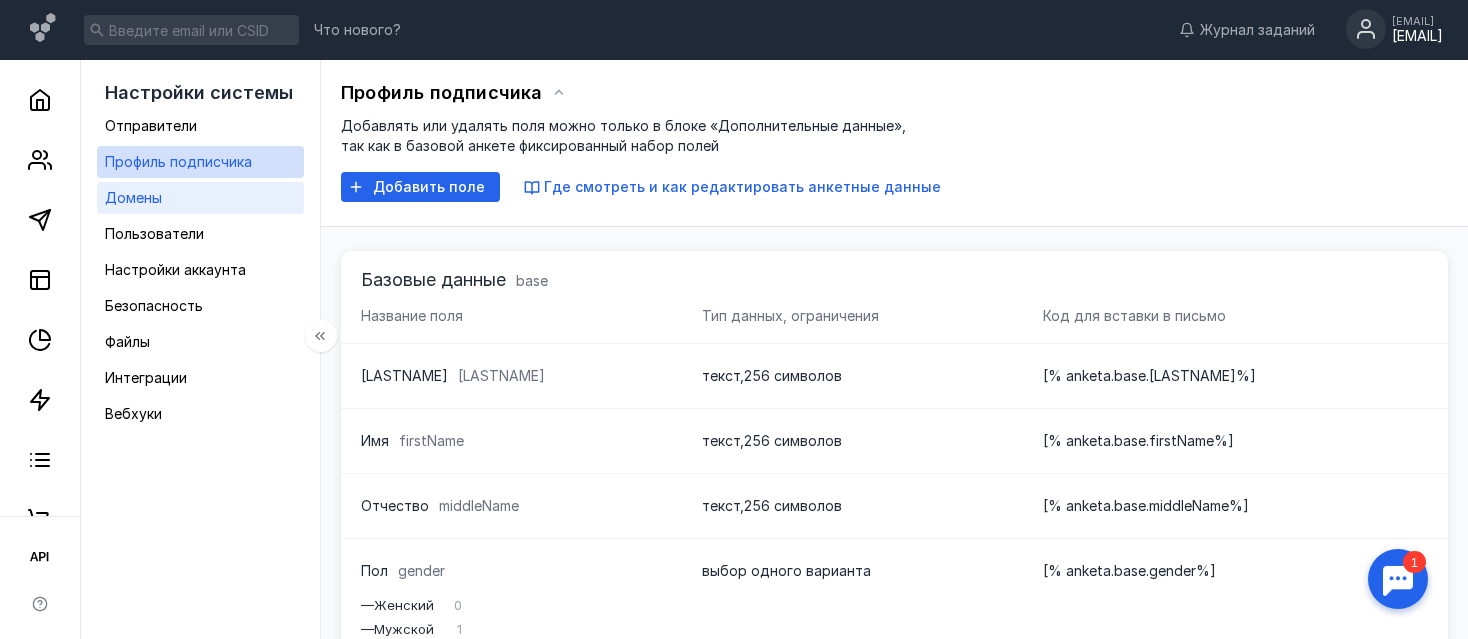 click on "Домены" at bounding box center [133, 197] 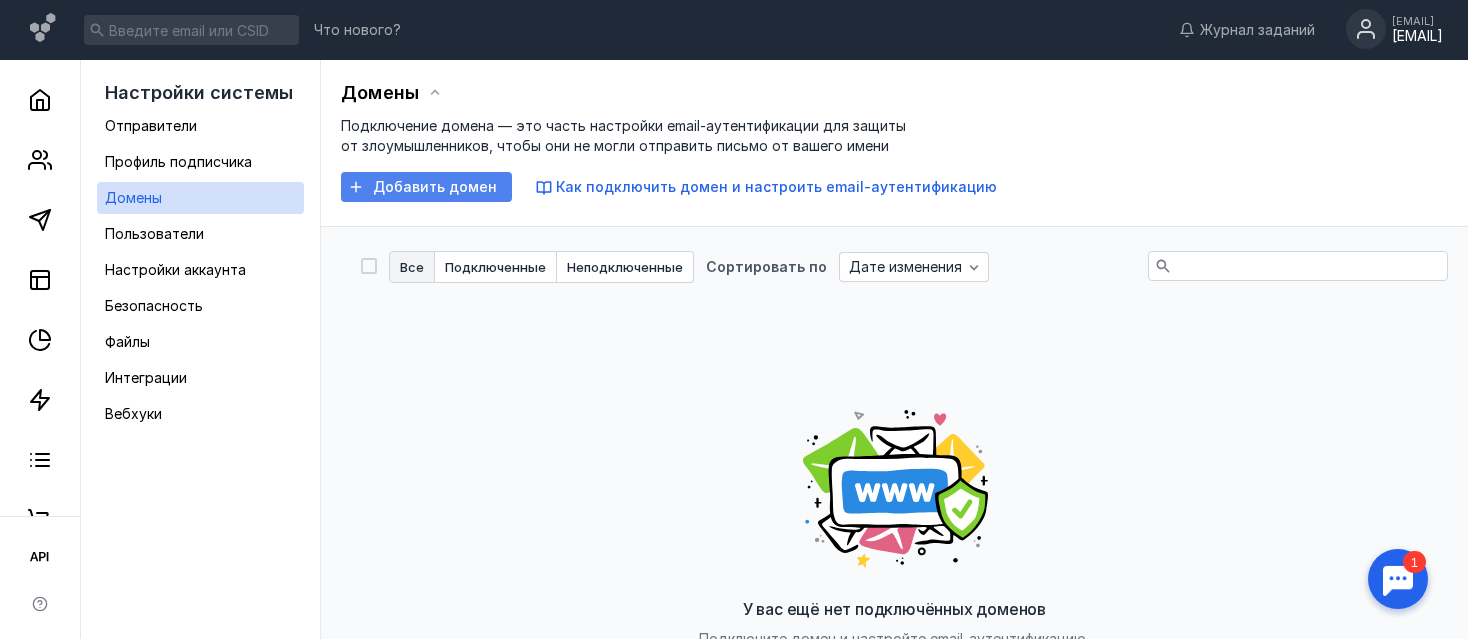 click on "Добавить домен" at bounding box center (435, 187) 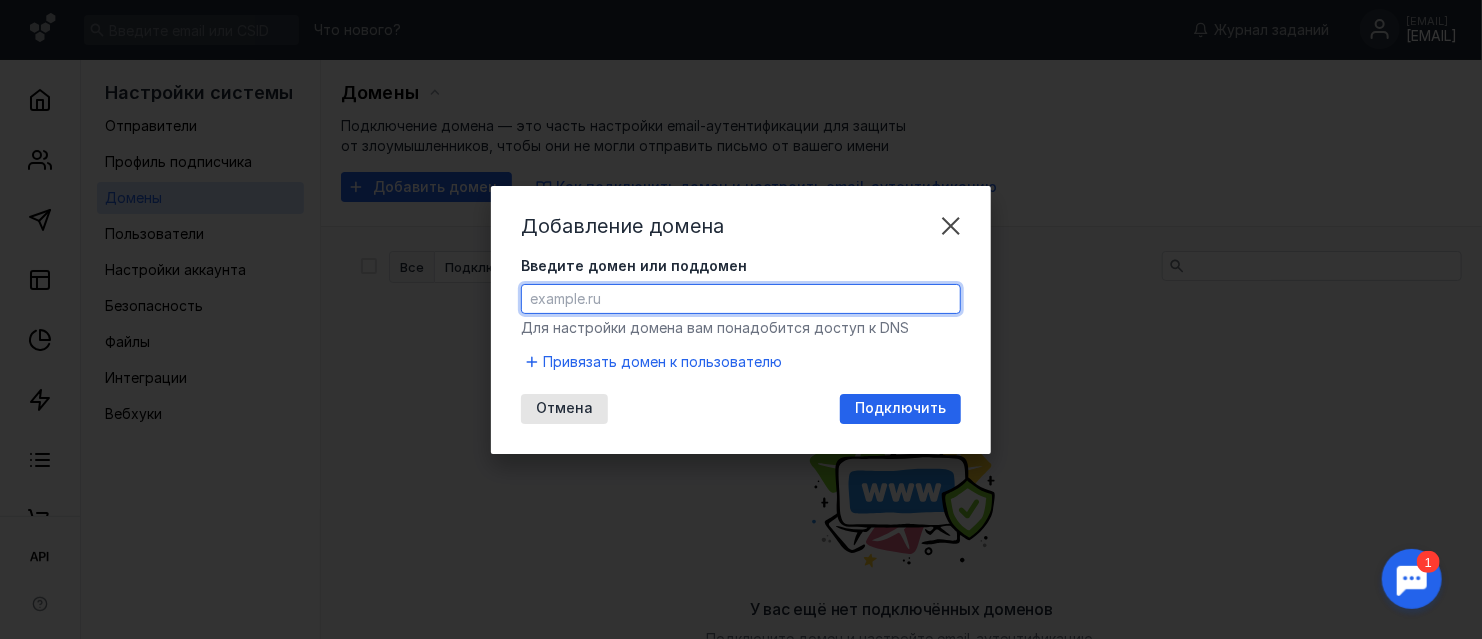 click on "Введите домен или поддомен" at bounding box center (741, 299) 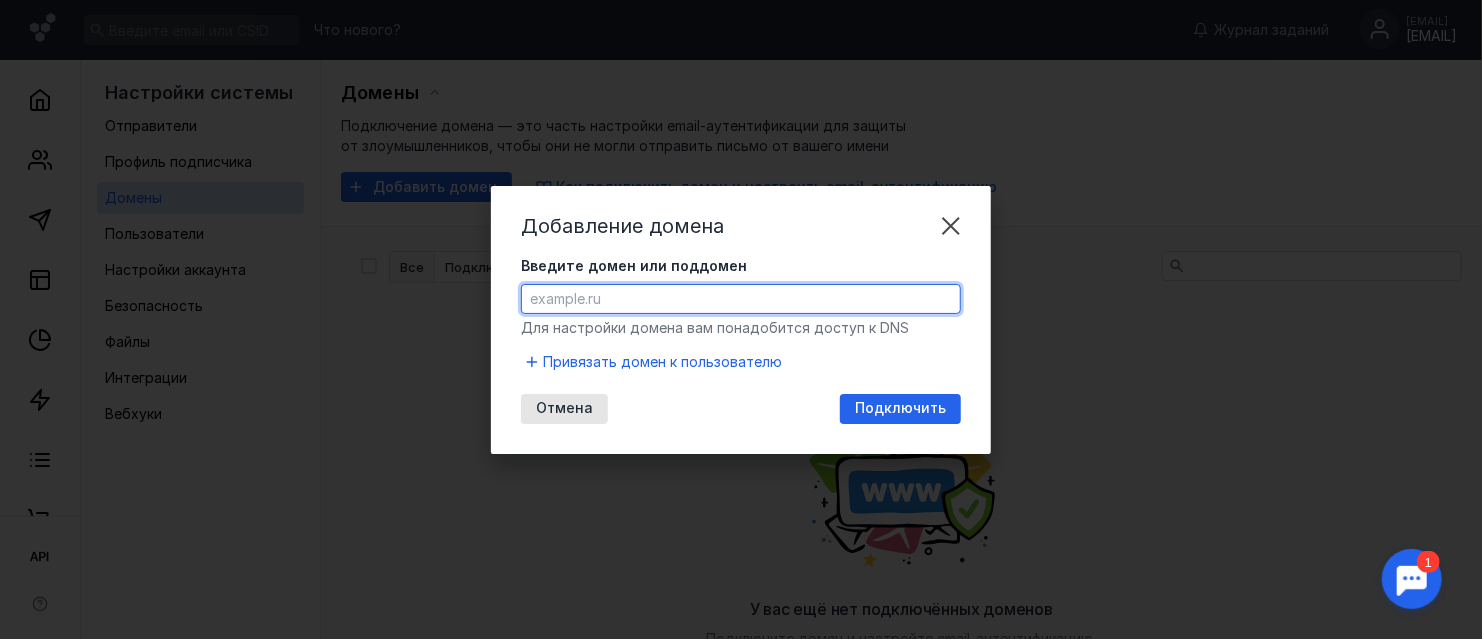 paste on "[DOMAIN]" 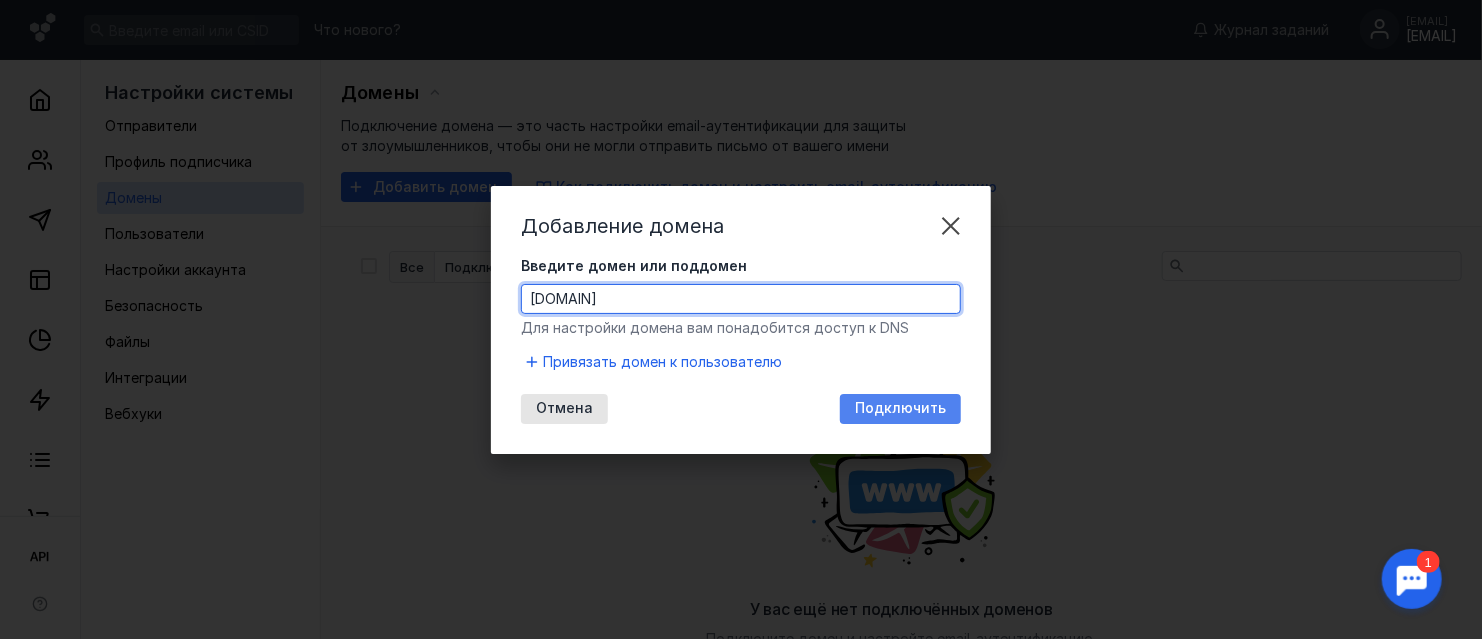 type on "[DOMAIN]" 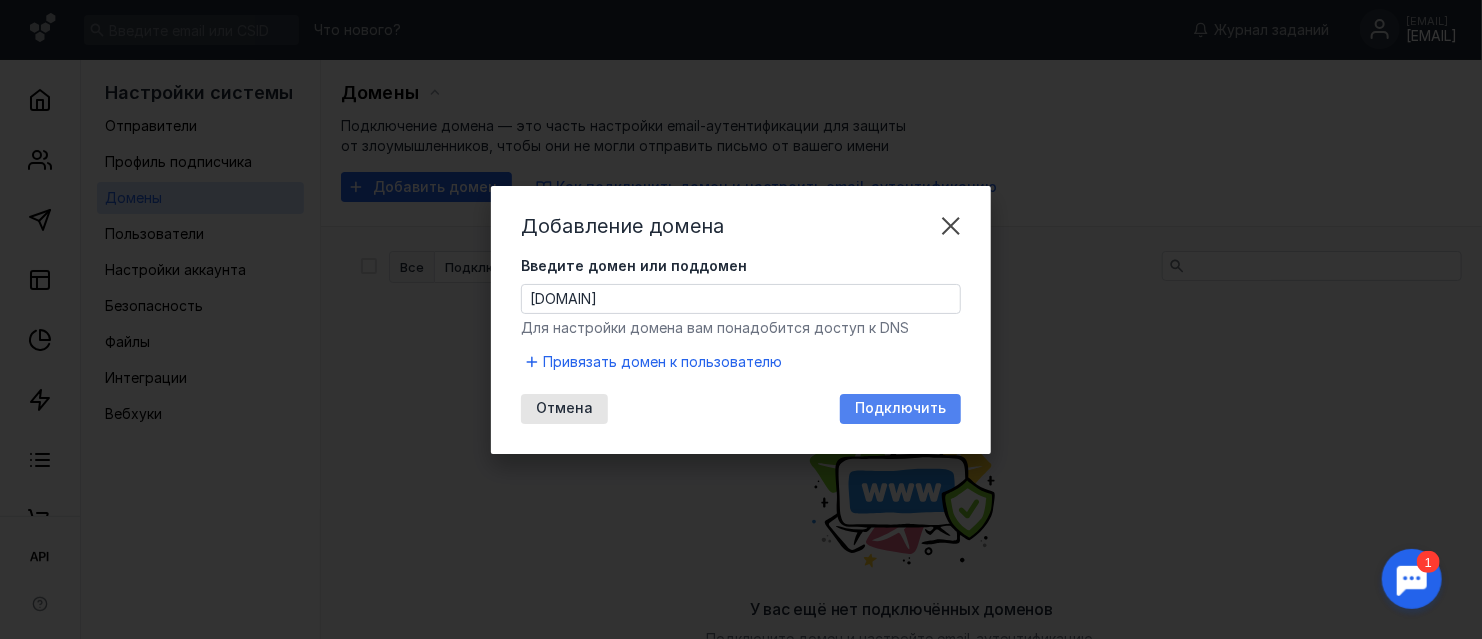 click on "Подключить" at bounding box center [900, 408] 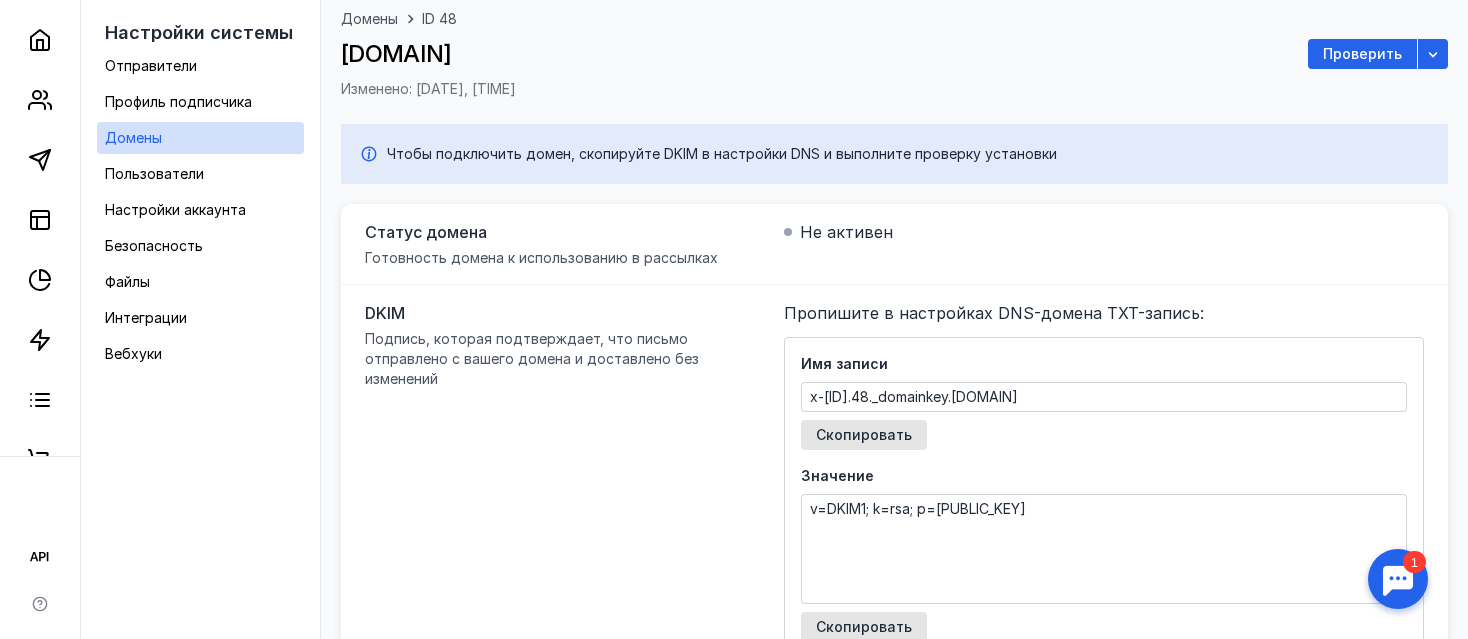 scroll, scrollTop: 100, scrollLeft: 0, axis: vertical 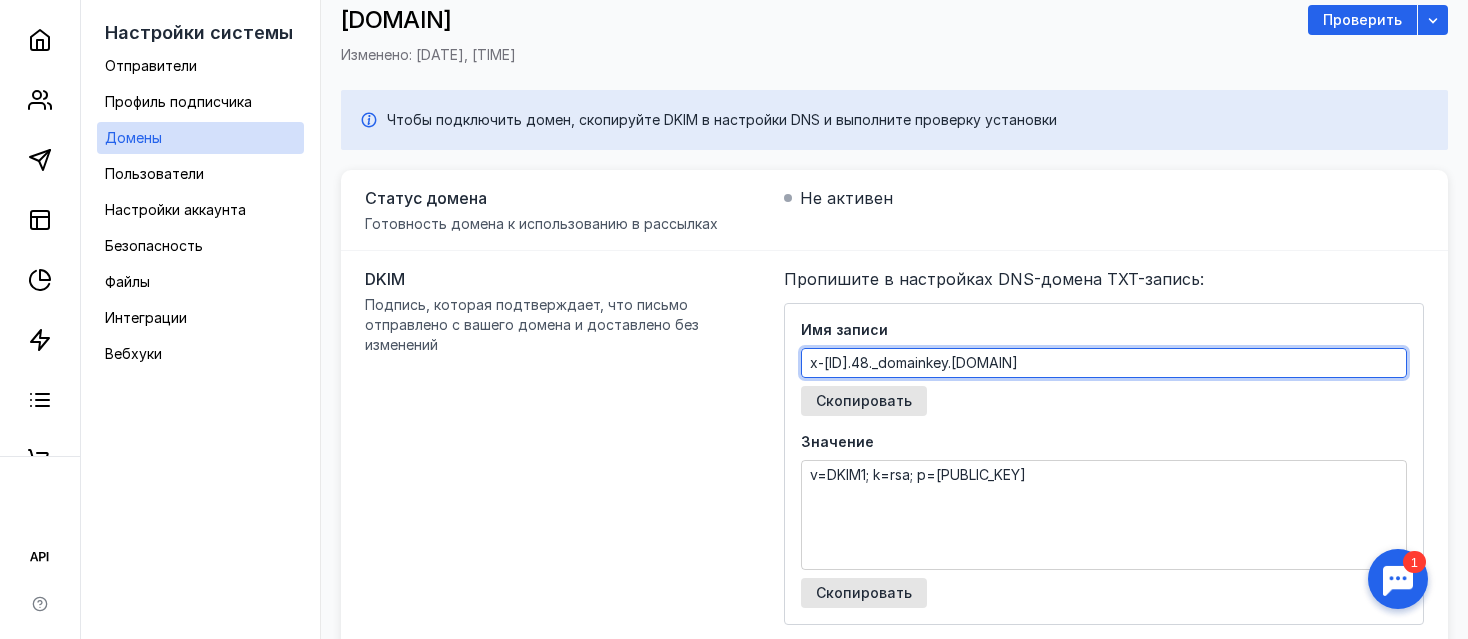 drag, startPoint x: 1231, startPoint y: 360, endPoint x: 799, endPoint y: 368, distance: 432.07407 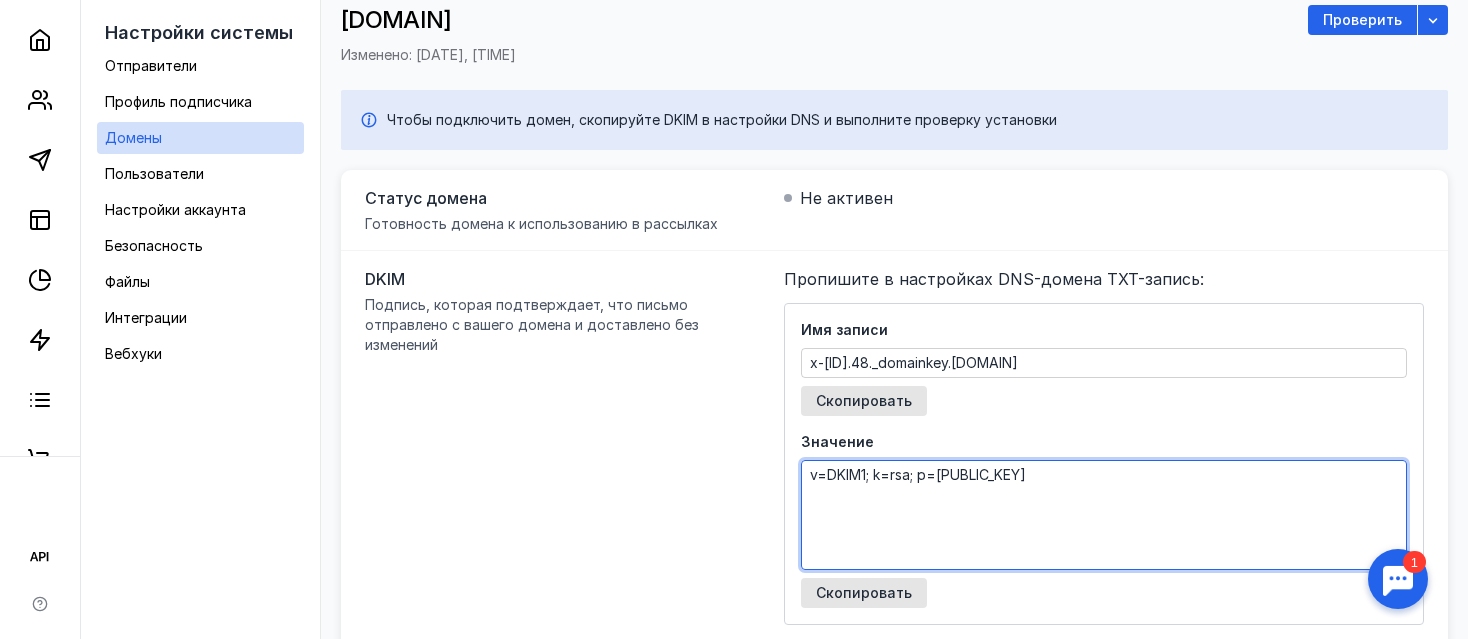drag, startPoint x: 805, startPoint y: 475, endPoint x: 1059, endPoint y: 553, distance: 265.7066 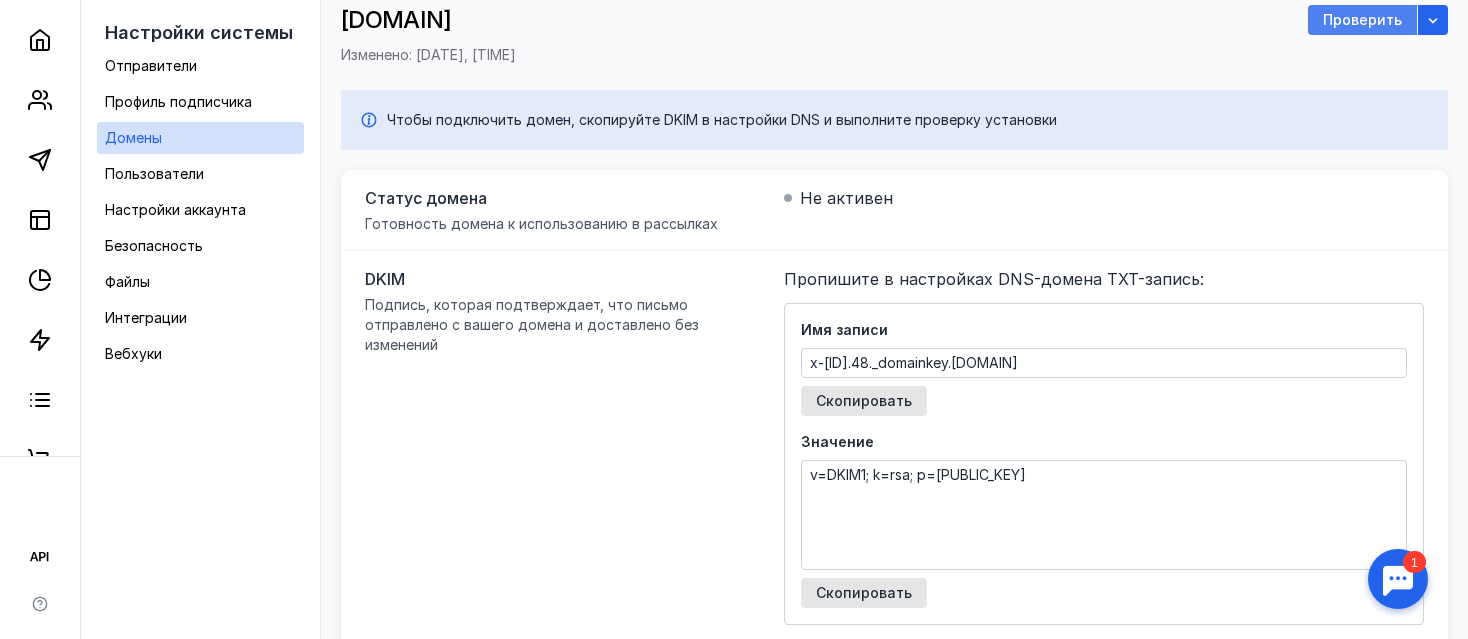 click on "Проверить" at bounding box center [1362, 20] 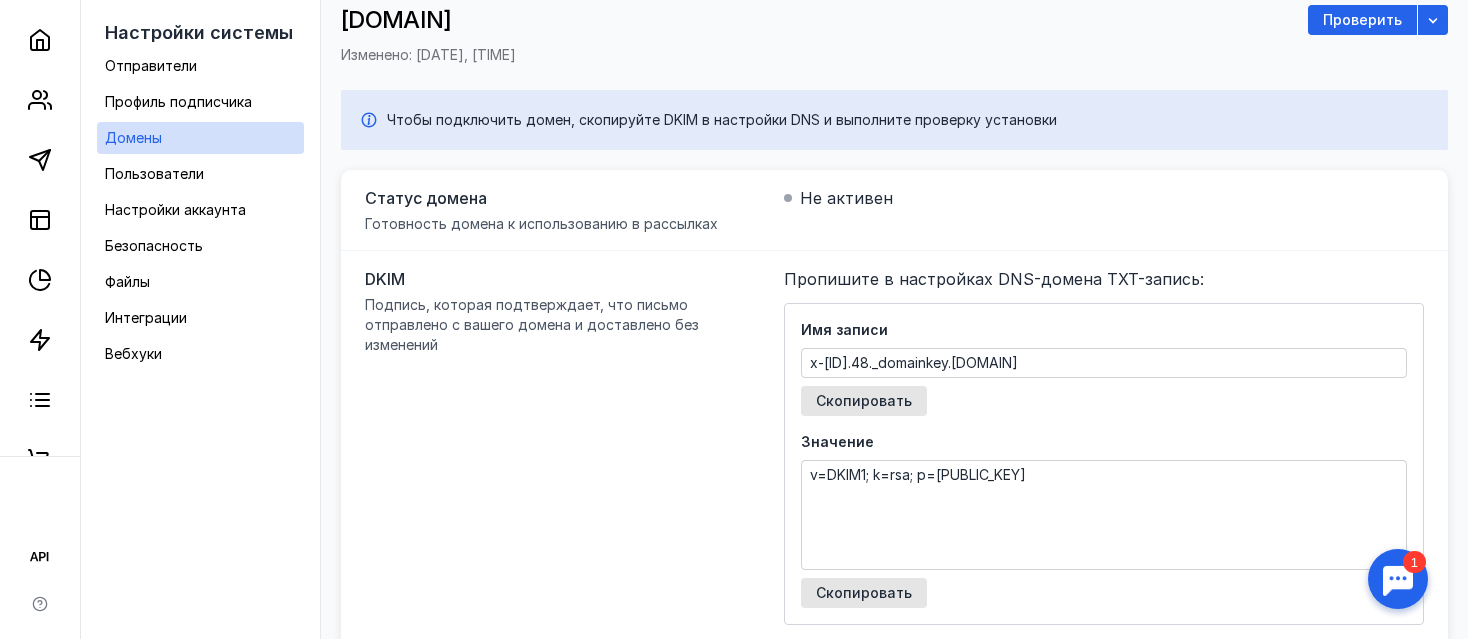 scroll, scrollTop: 319, scrollLeft: 0, axis: vertical 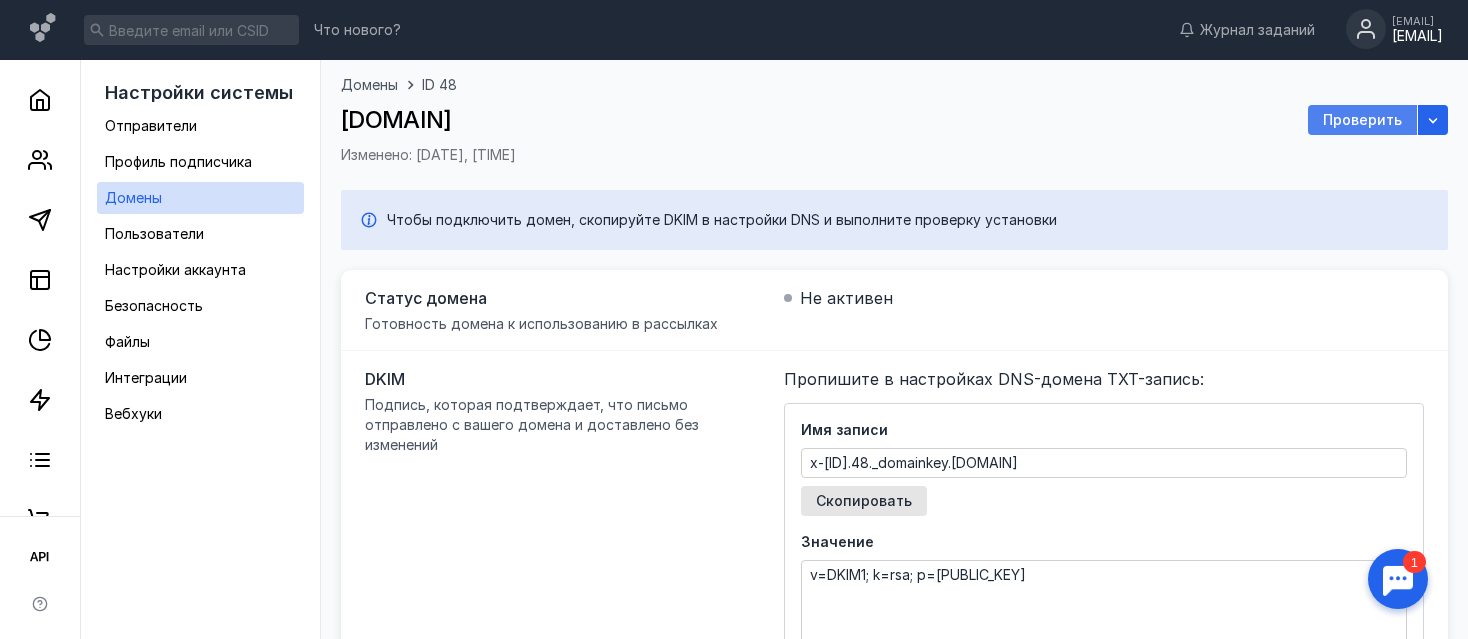 click on "Проверить" at bounding box center [1362, 120] 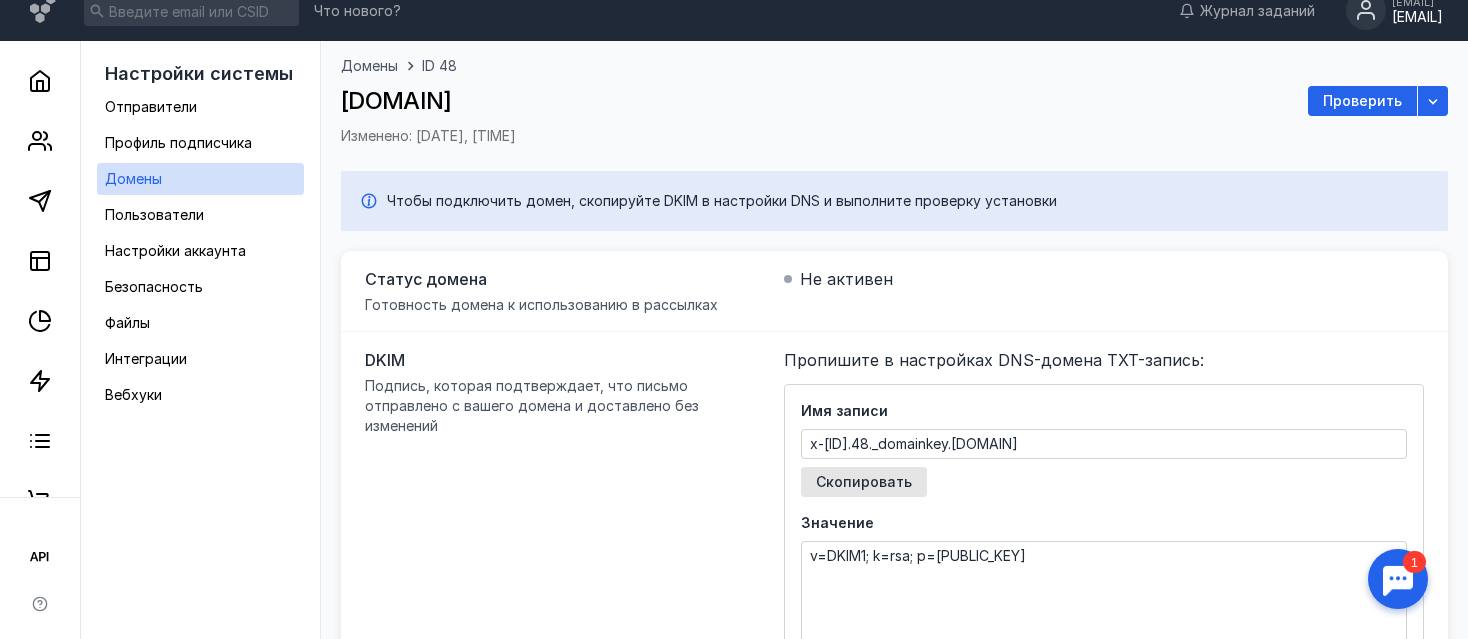 scroll, scrollTop: 119, scrollLeft: 0, axis: vertical 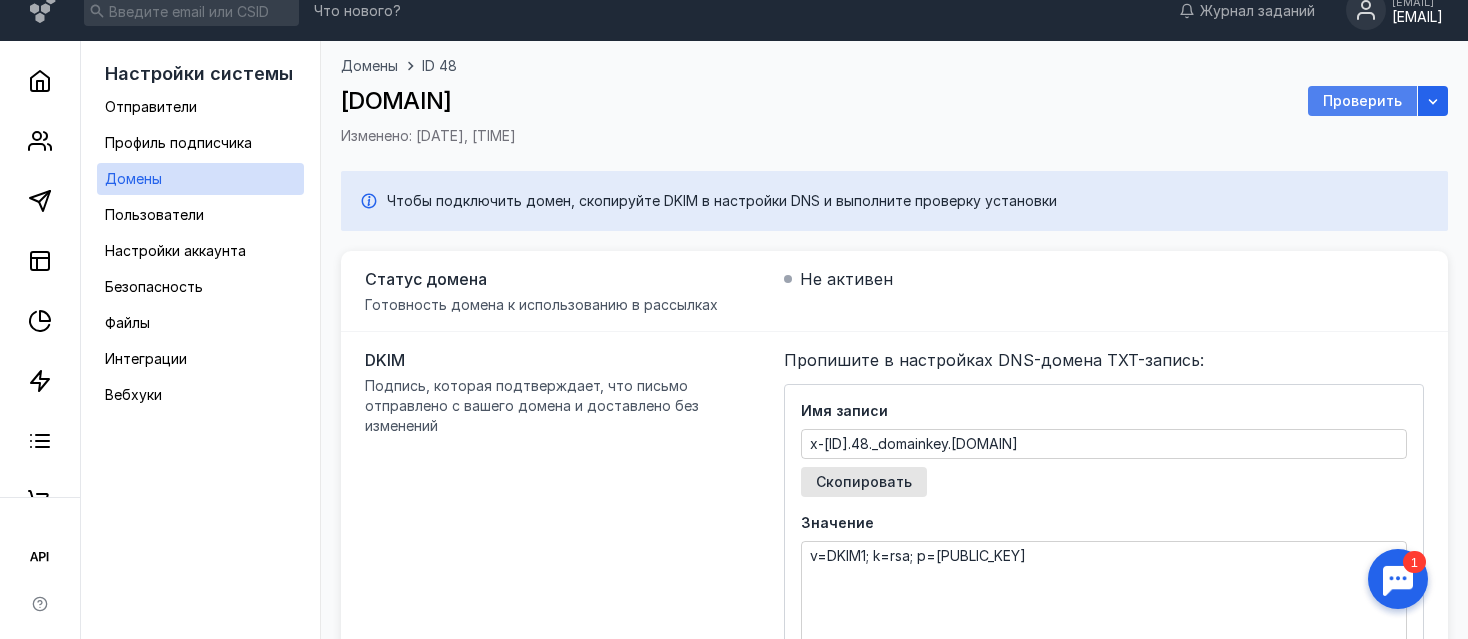 click on "Проверить" at bounding box center (1362, 101) 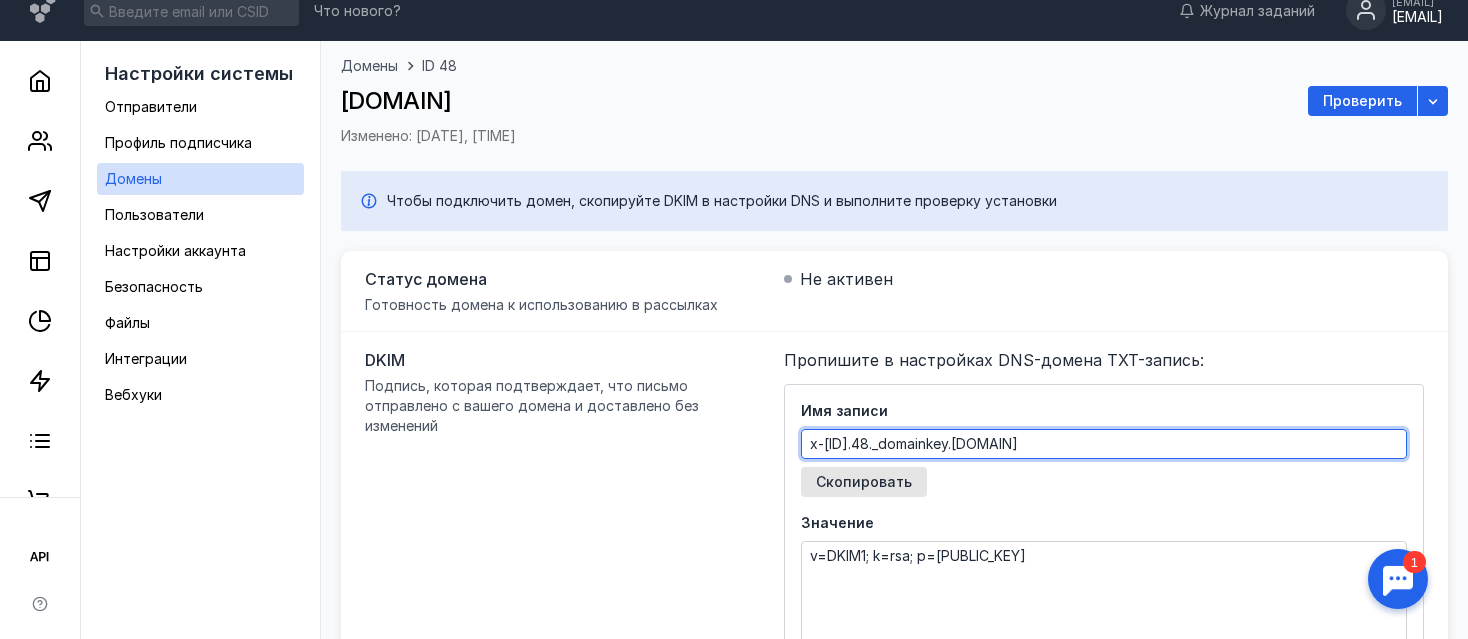 drag, startPoint x: 1227, startPoint y: 434, endPoint x: 799, endPoint y: 411, distance: 428.61755 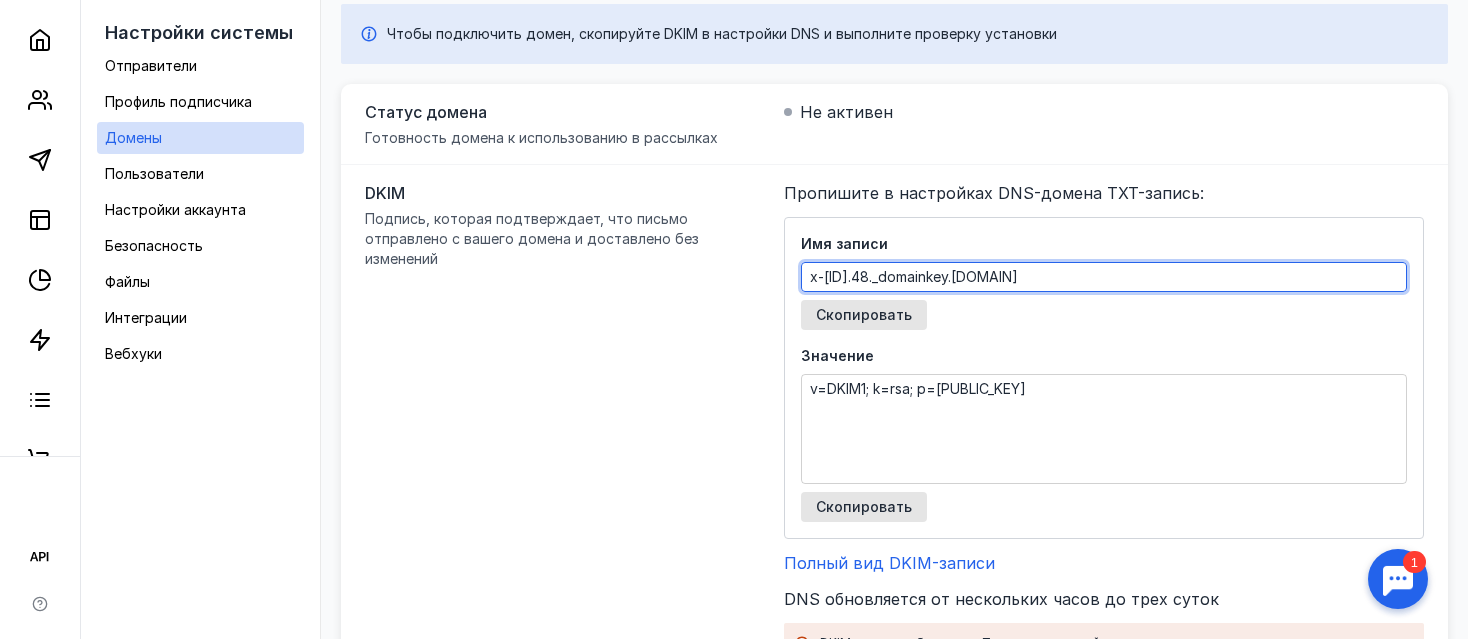 scroll, scrollTop: 219, scrollLeft: 0, axis: vertical 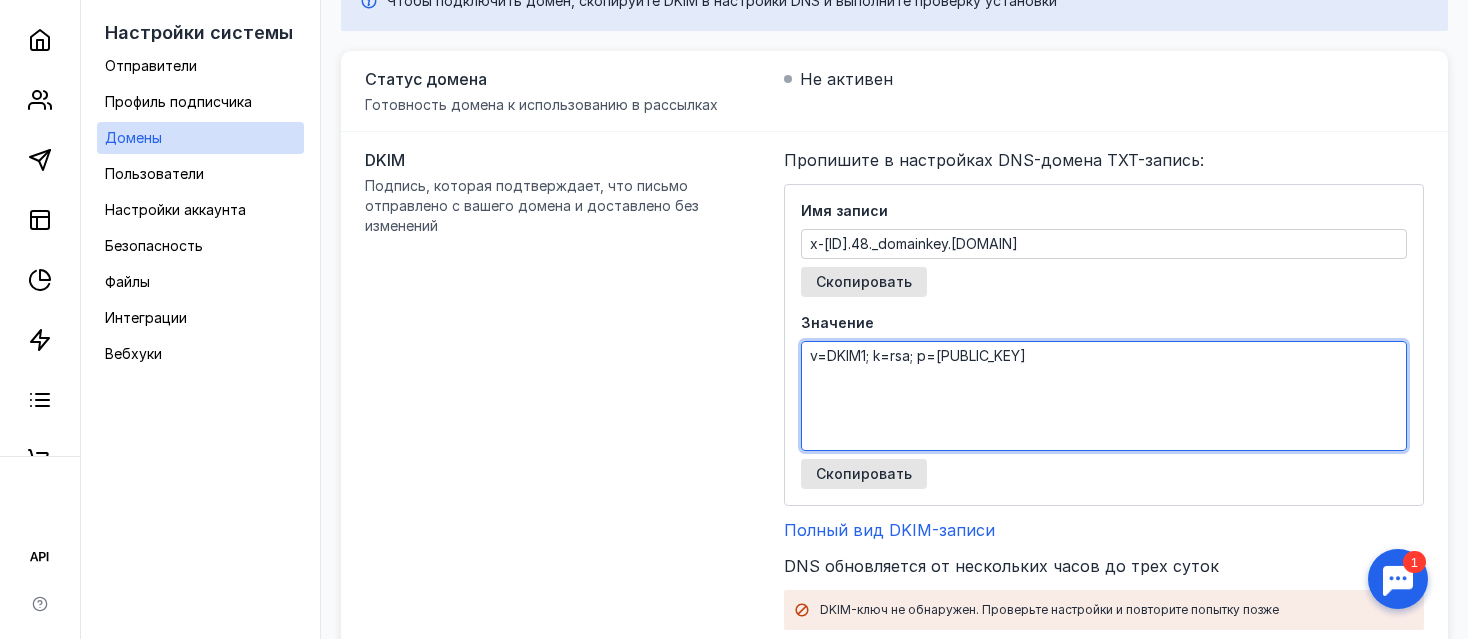 click on "v=DKIM1; k=rsa; p=[PUBLIC_KEY]" at bounding box center [1104, 396] 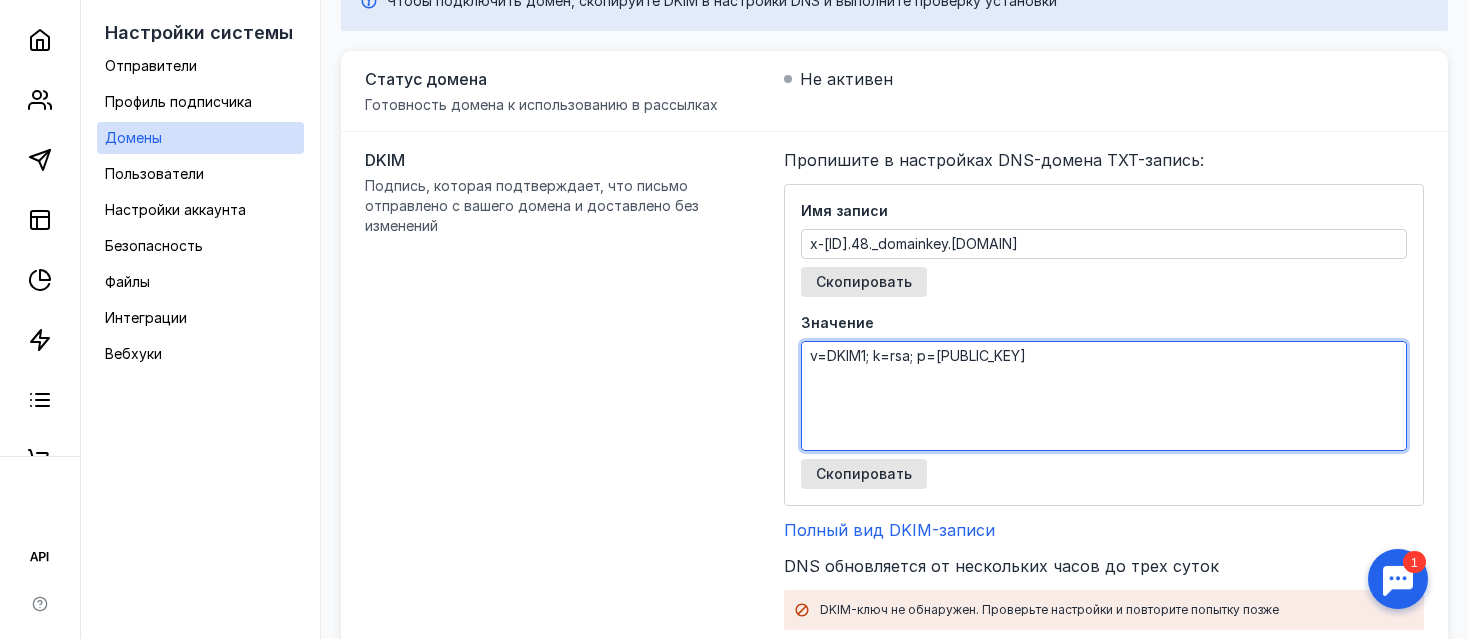 drag, startPoint x: 804, startPoint y: 348, endPoint x: 1120, endPoint y: 443, distance: 329.97122 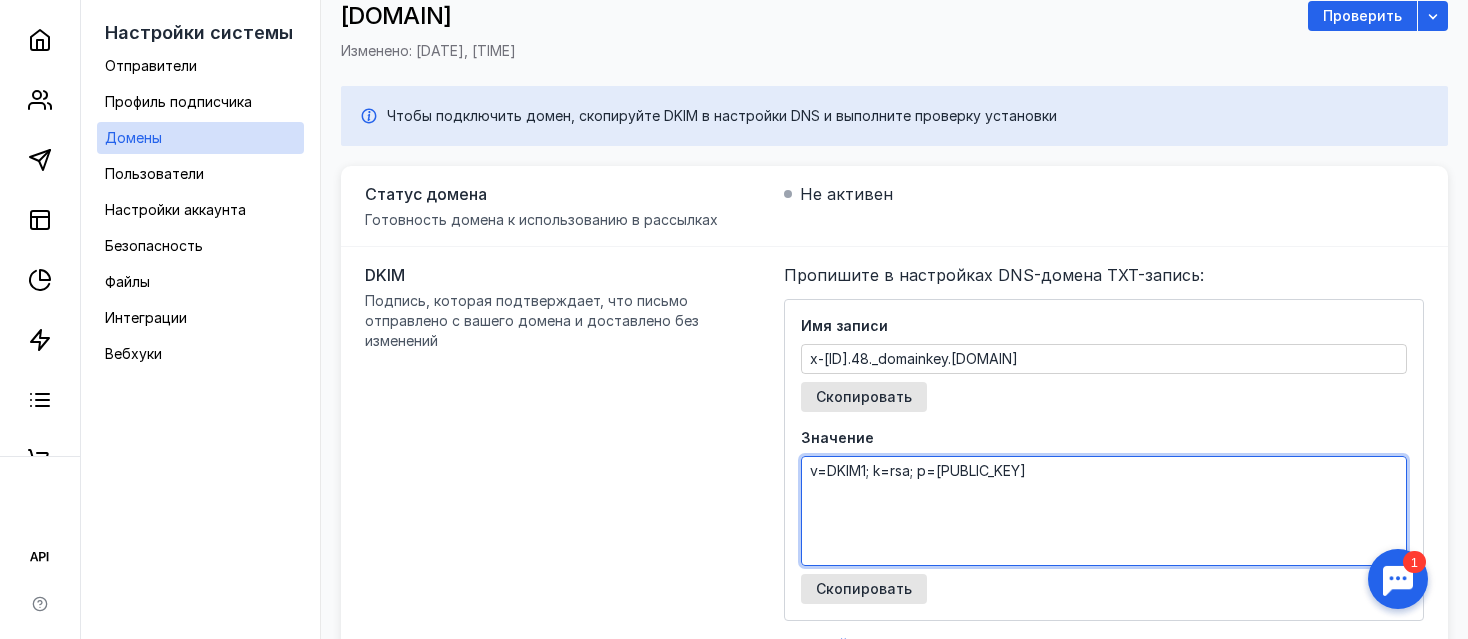 scroll, scrollTop: 0, scrollLeft: 0, axis: both 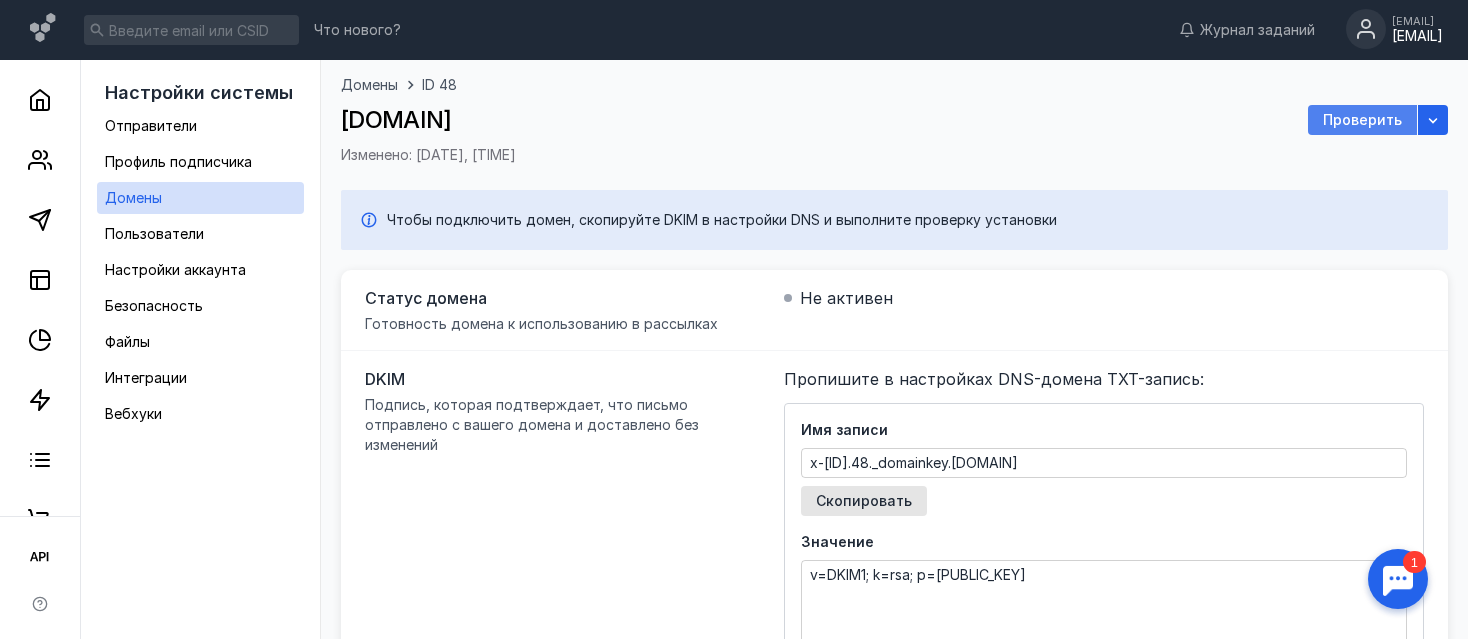 click on "Проверить" at bounding box center (1362, 120) 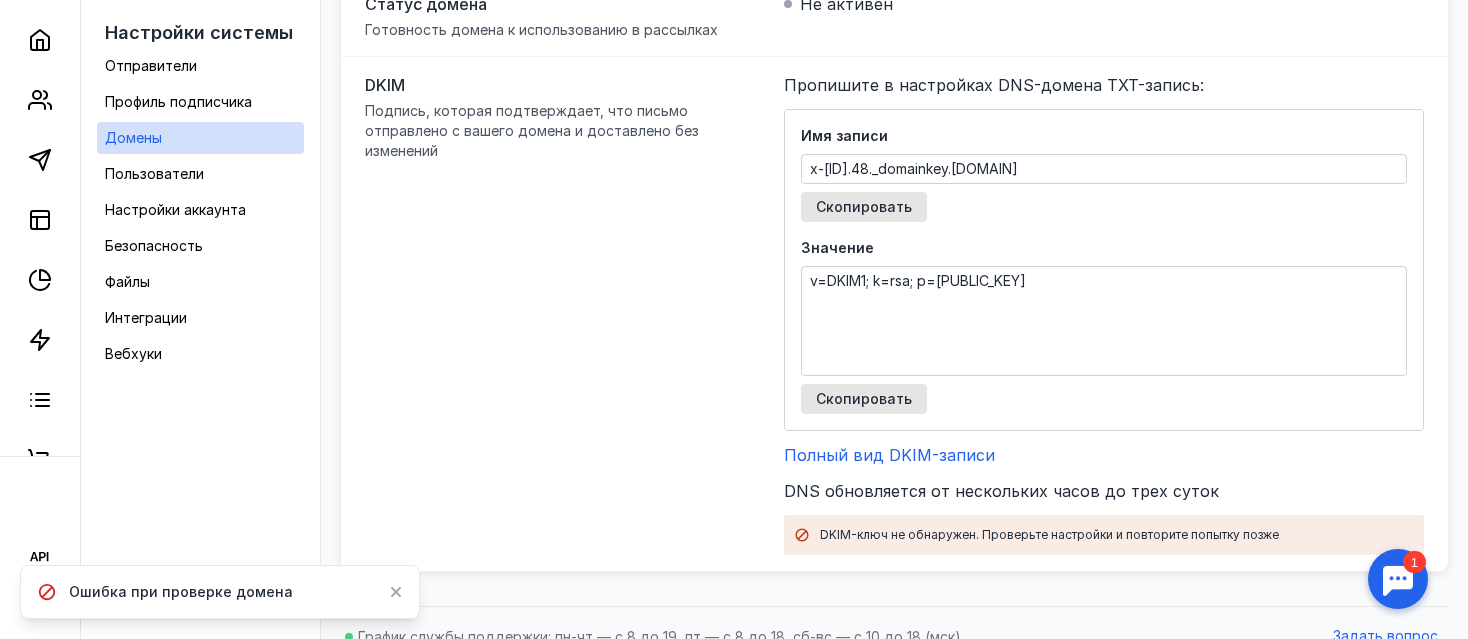scroll, scrollTop: 300, scrollLeft: 0, axis: vertical 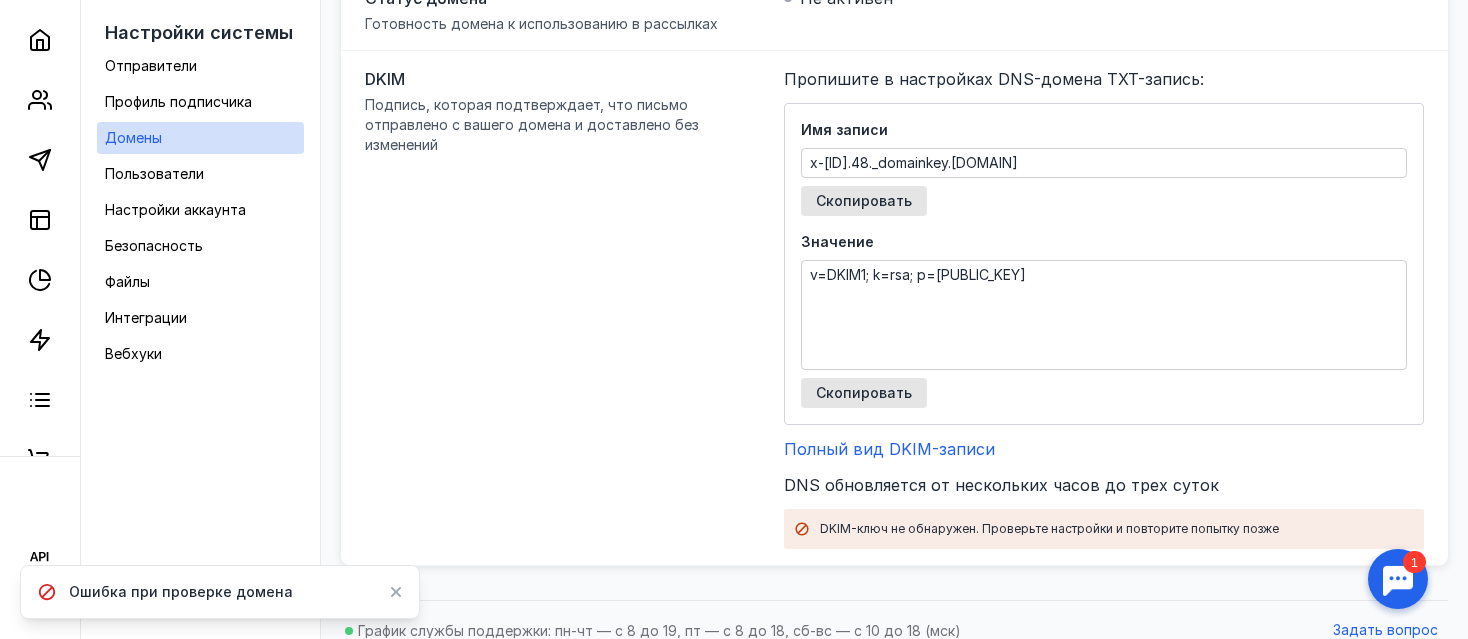 click at bounding box center (1398, 579) 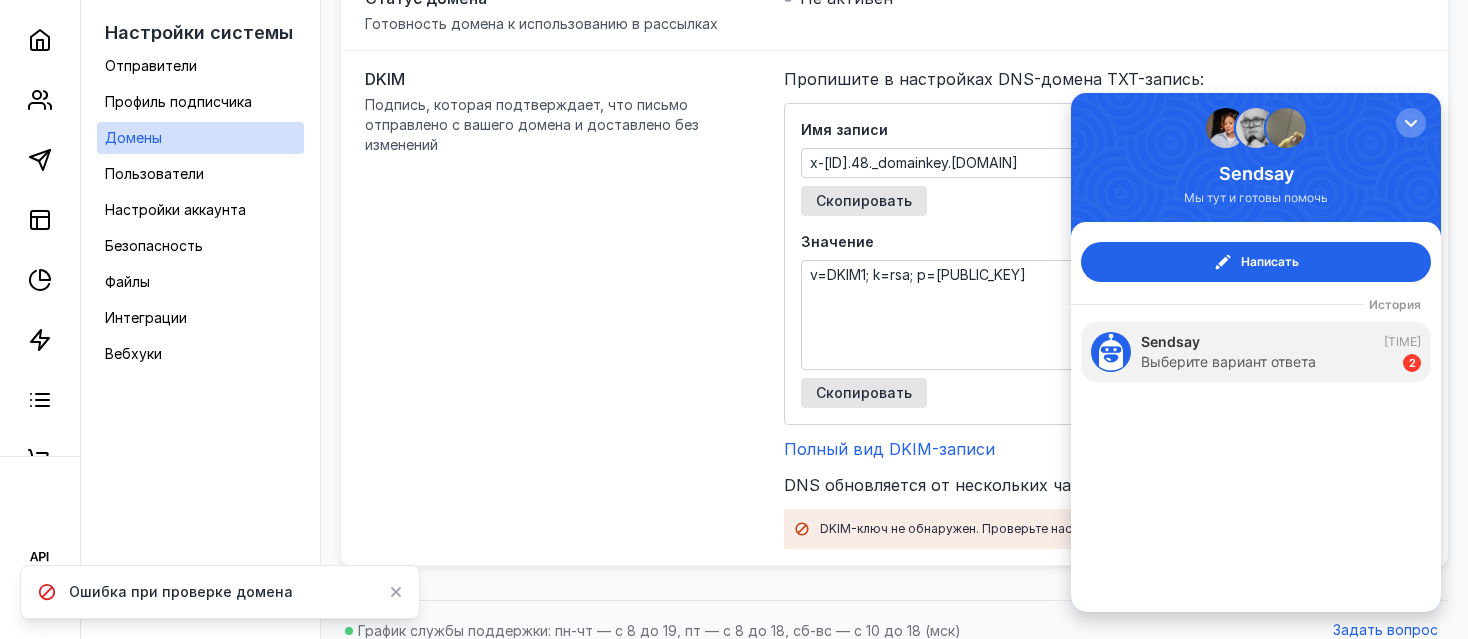 scroll, scrollTop: 0, scrollLeft: 0, axis: both 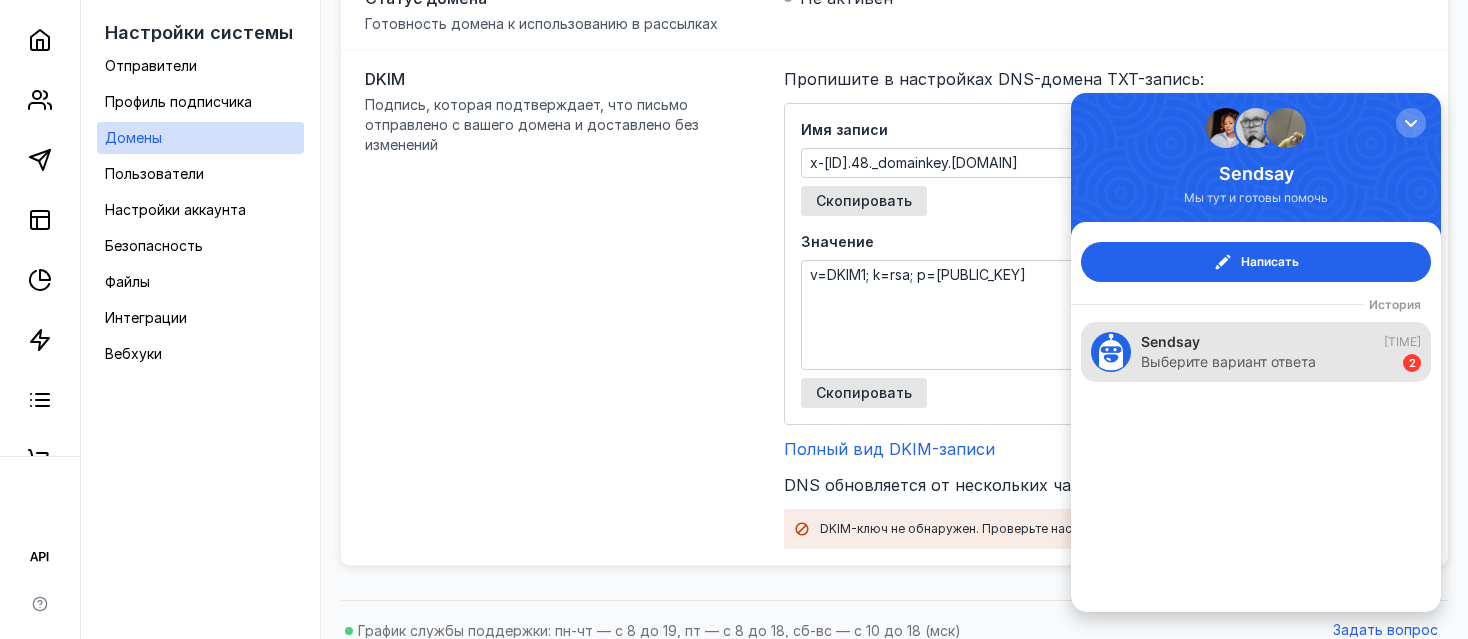 click on "Выберите вариант ответа" at bounding box center [1228, 362] 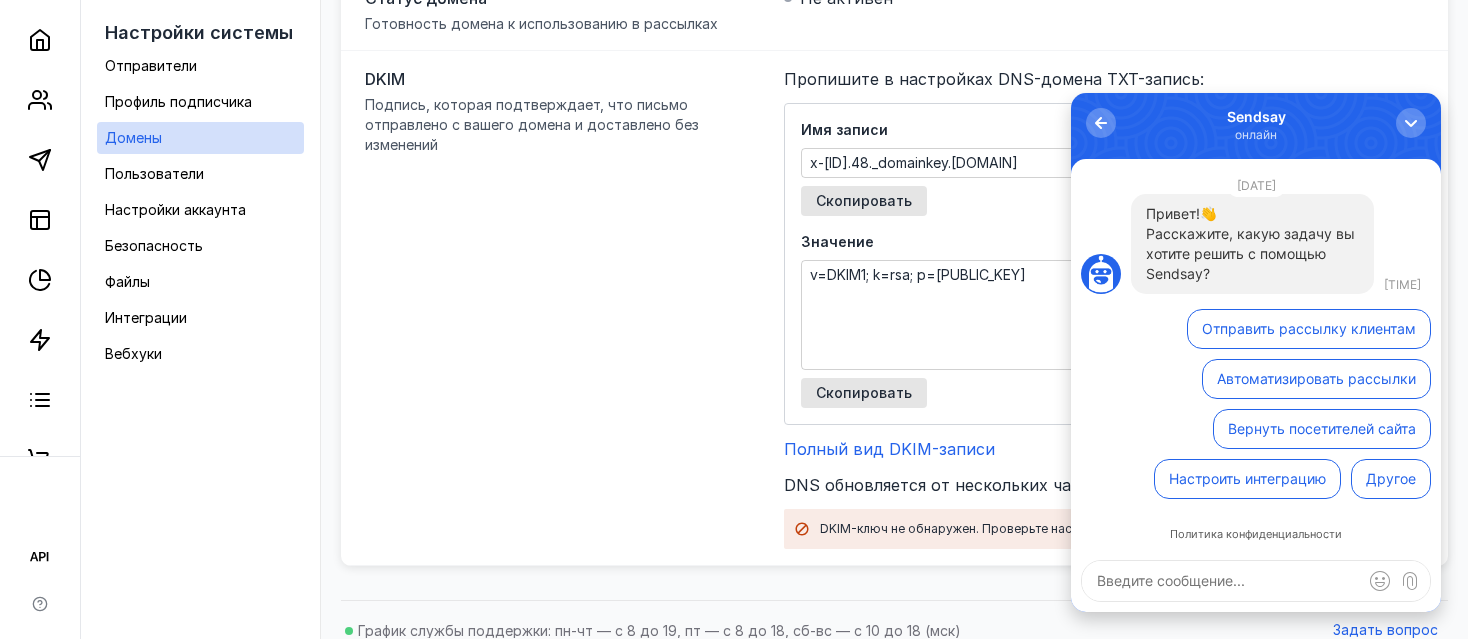 click on "DKIM Подпись, которая подтверждает, что письмо отправлено с вашего домена и доставлено без изменений Пропишите в настройках DNS-домена TXT-запись: Имя записи x-[ID].48._domainkey.[DOMAIN] Скопировать Значение v=DKIM1; k=rsa; p=[PUBLIC_KEY] Скопировать Полный вид DKIM-записи DNS обновляется от нескольких часов до трех суток DKIM-ключ не обнаружен. Проверьте настройки и повторите попытку позже" at bounding box center [894, 308] 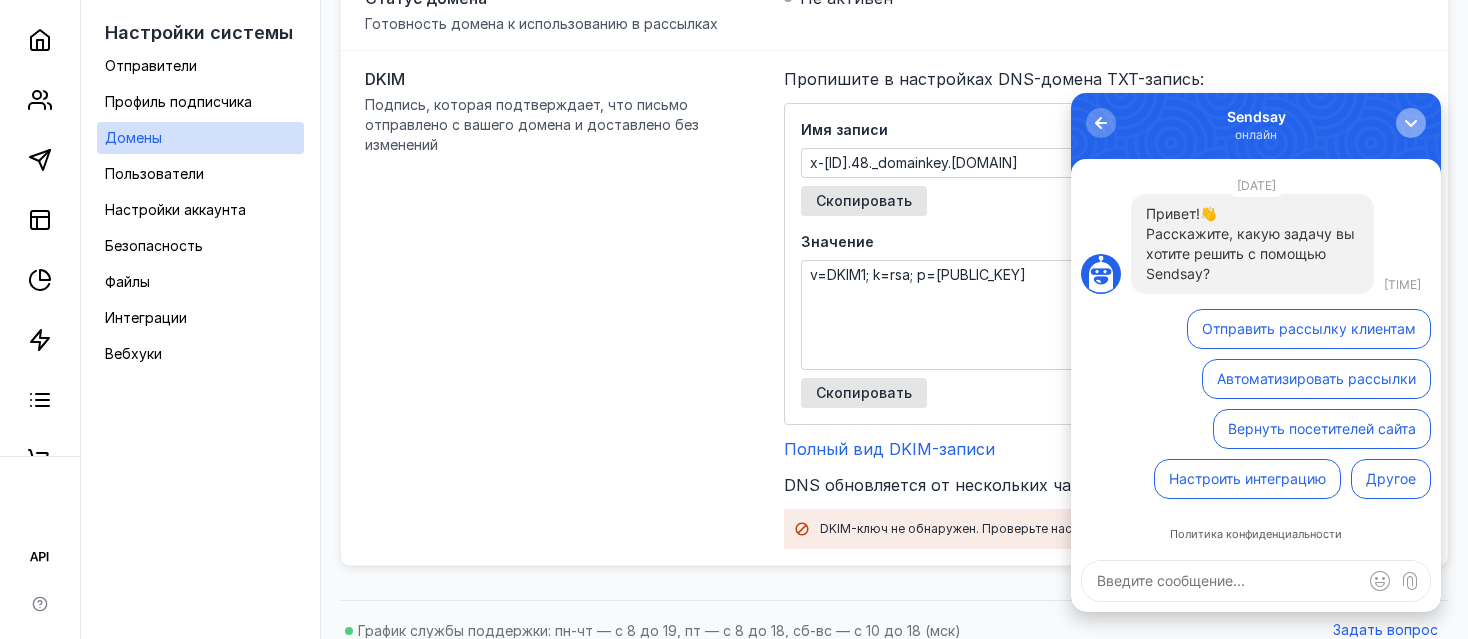 click at bounding box center [1411, 123] 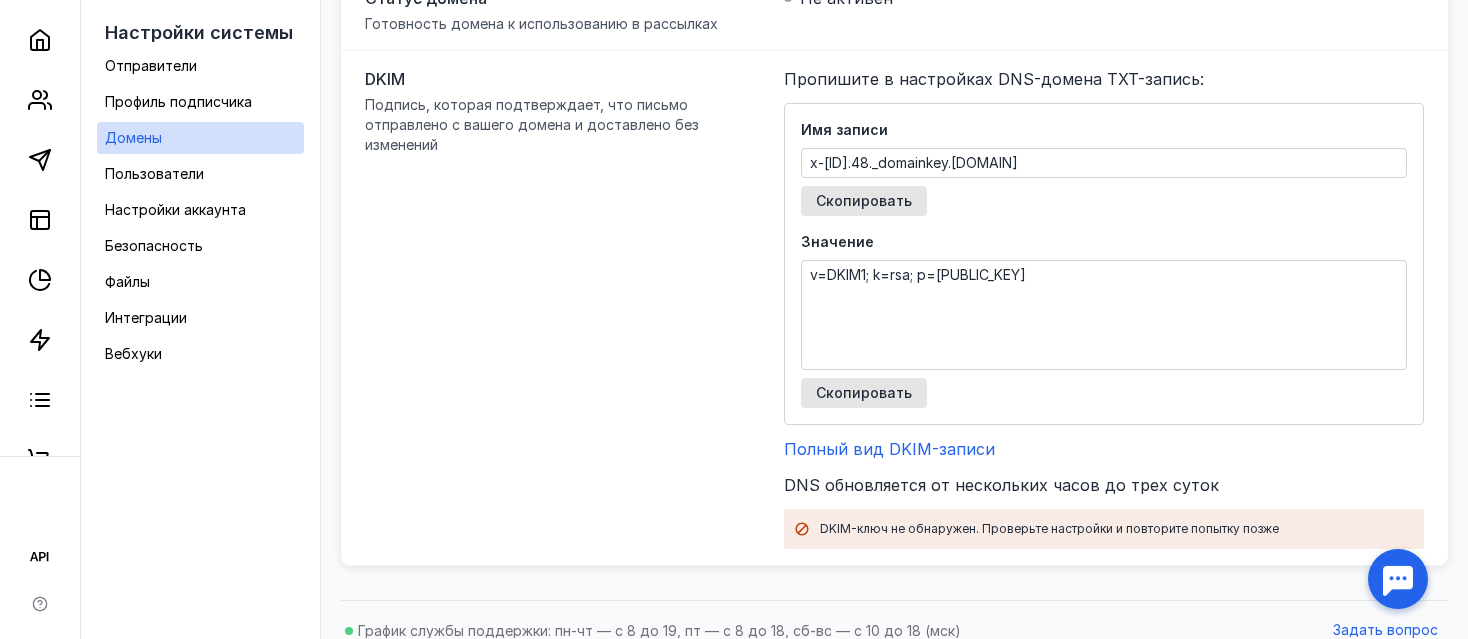 scroll, scrollTop: 0, scrollLeft: 0, axis: both 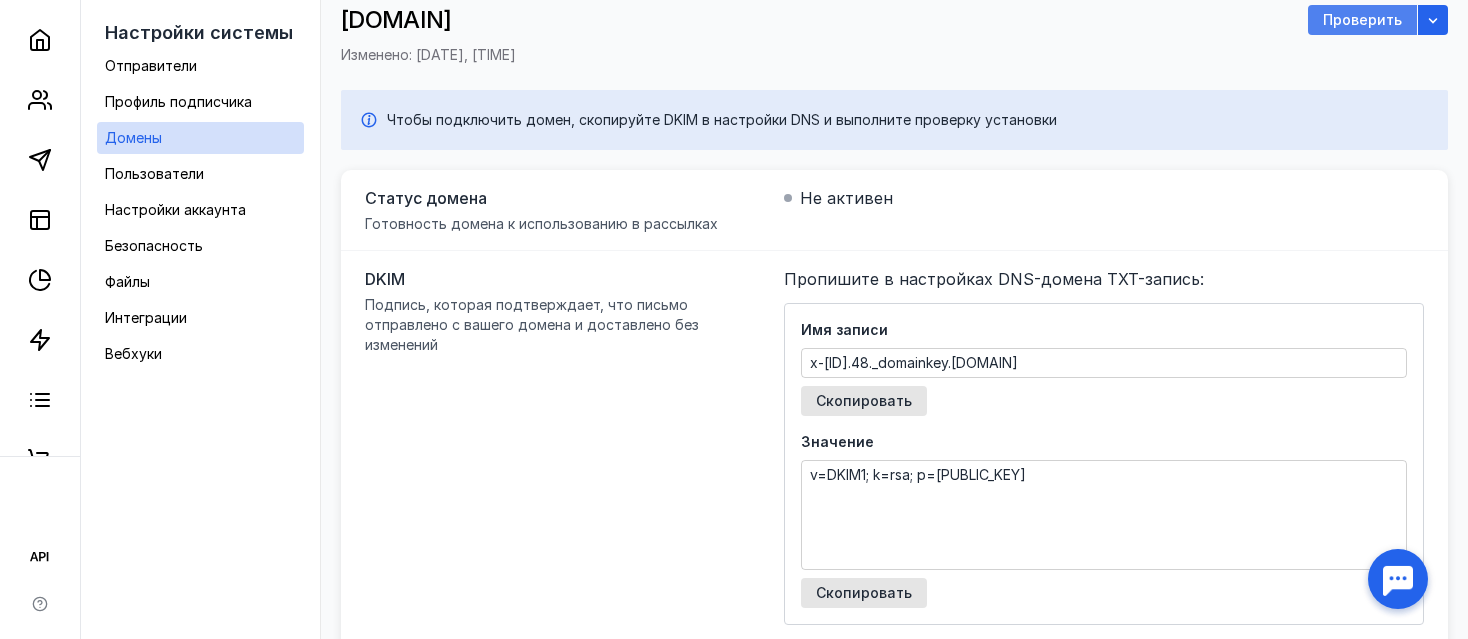 click on "Проверить" at bounding box center (1362, 20) 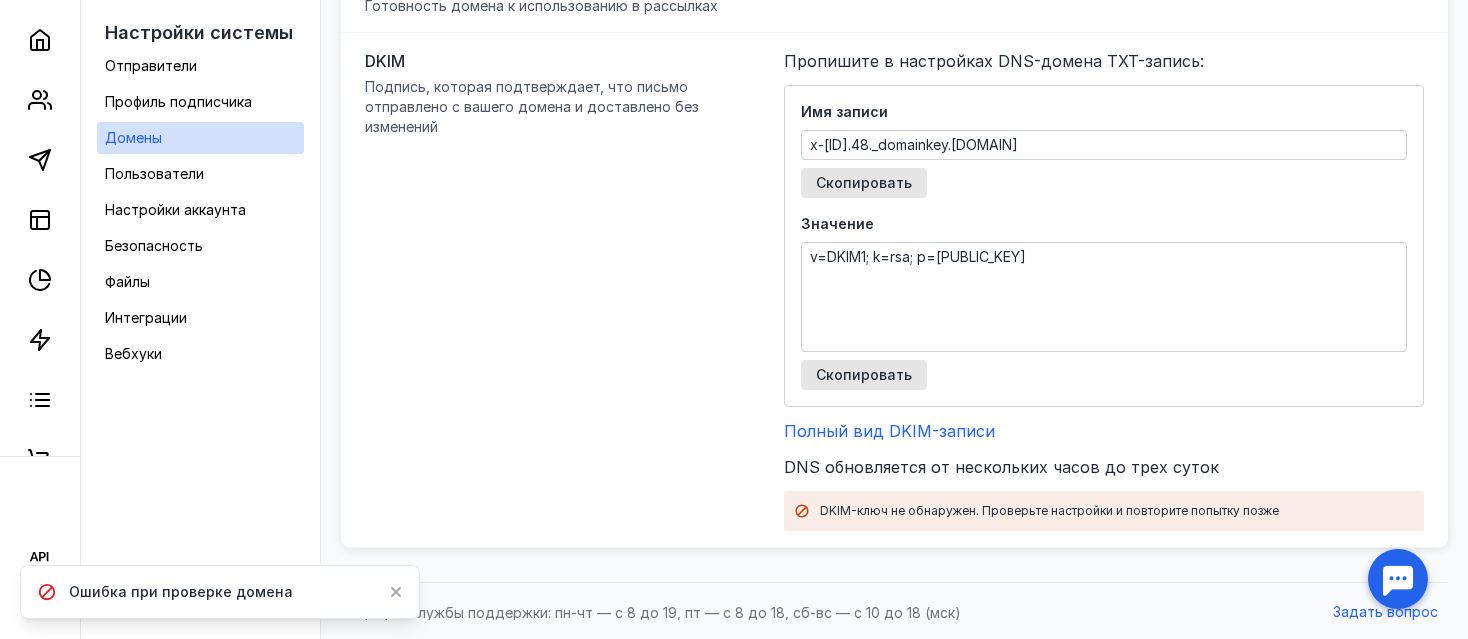 scroll, scrollTop: 319, scrollLeft: 0, axis: vertical 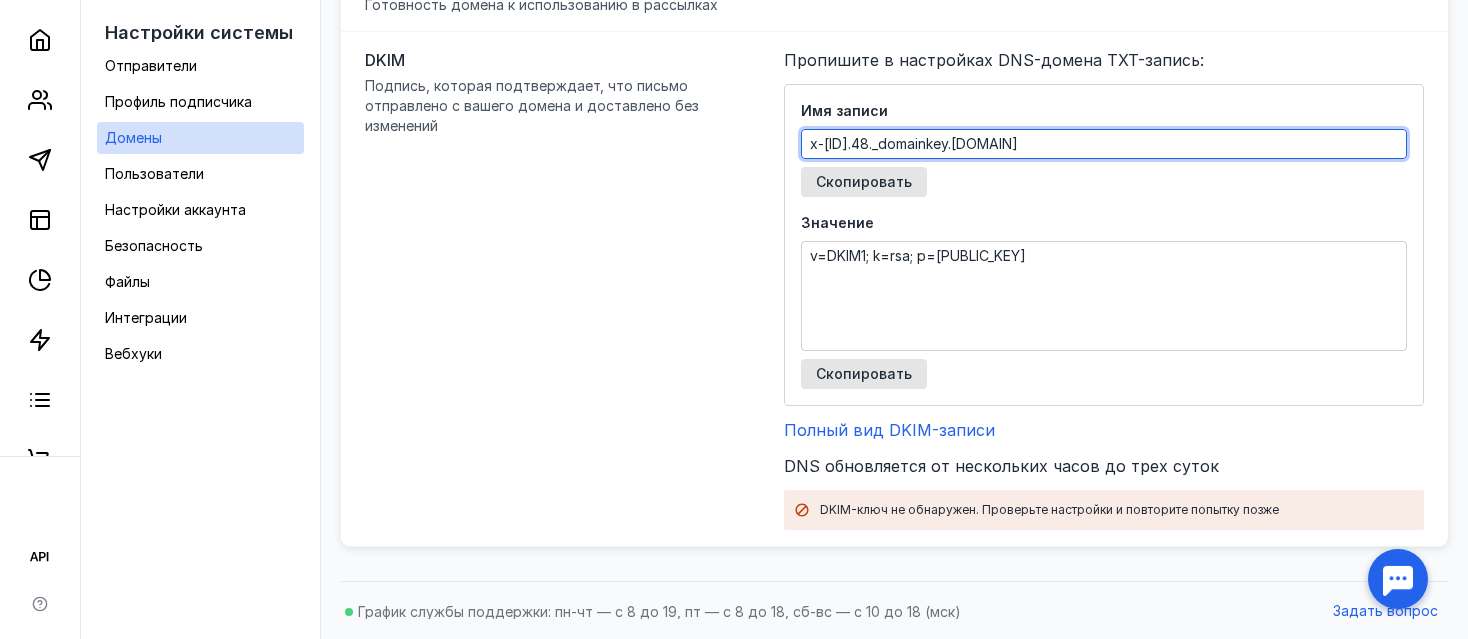 click on "x-[ID].48._domainkey.[DOMAIN]" at bounding box center [1104, 144] 